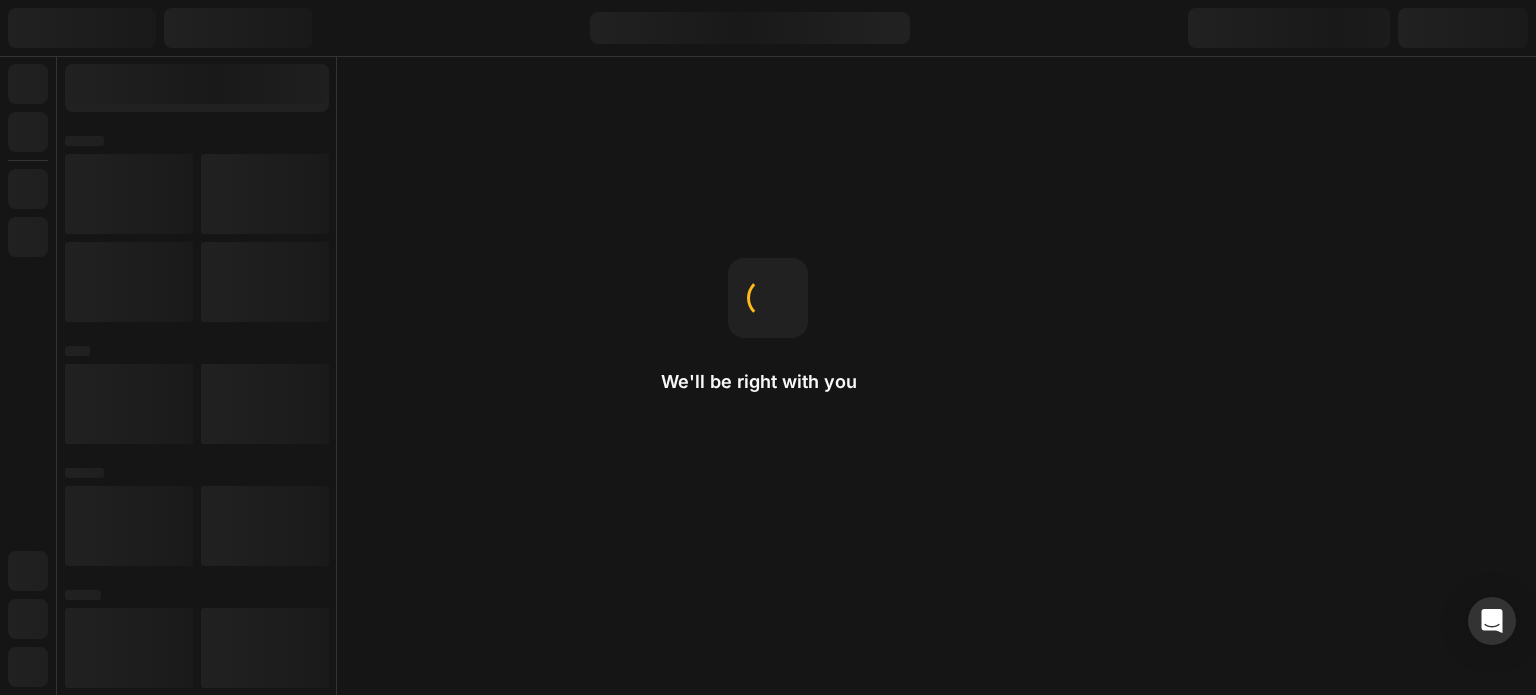 scroll, scrollTop: 0, scrollLeft: 0, axis: both 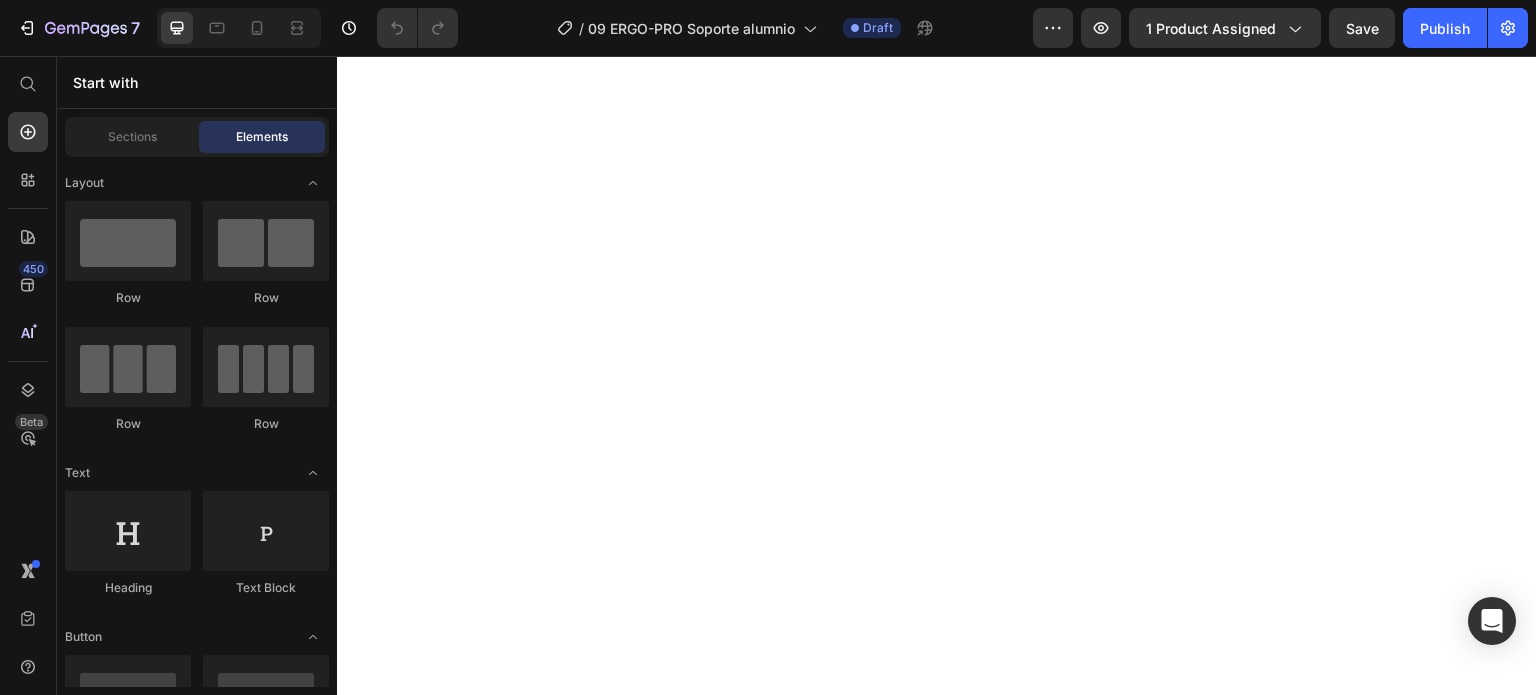 click at bounding box center (635, -1118) 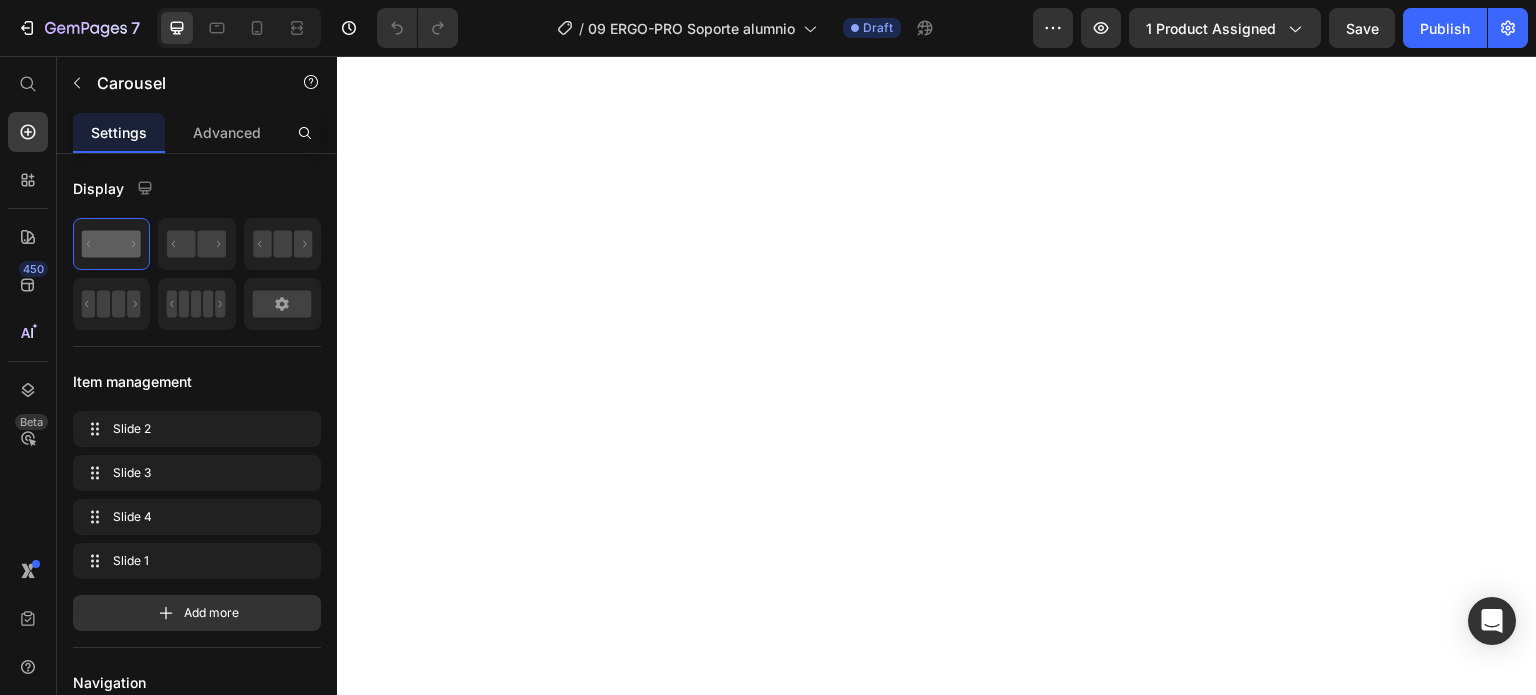 drag, startPoint x: 655, startPoint y: 587, endPoint x: 656, endPoint y: 601, distance: 14.035668 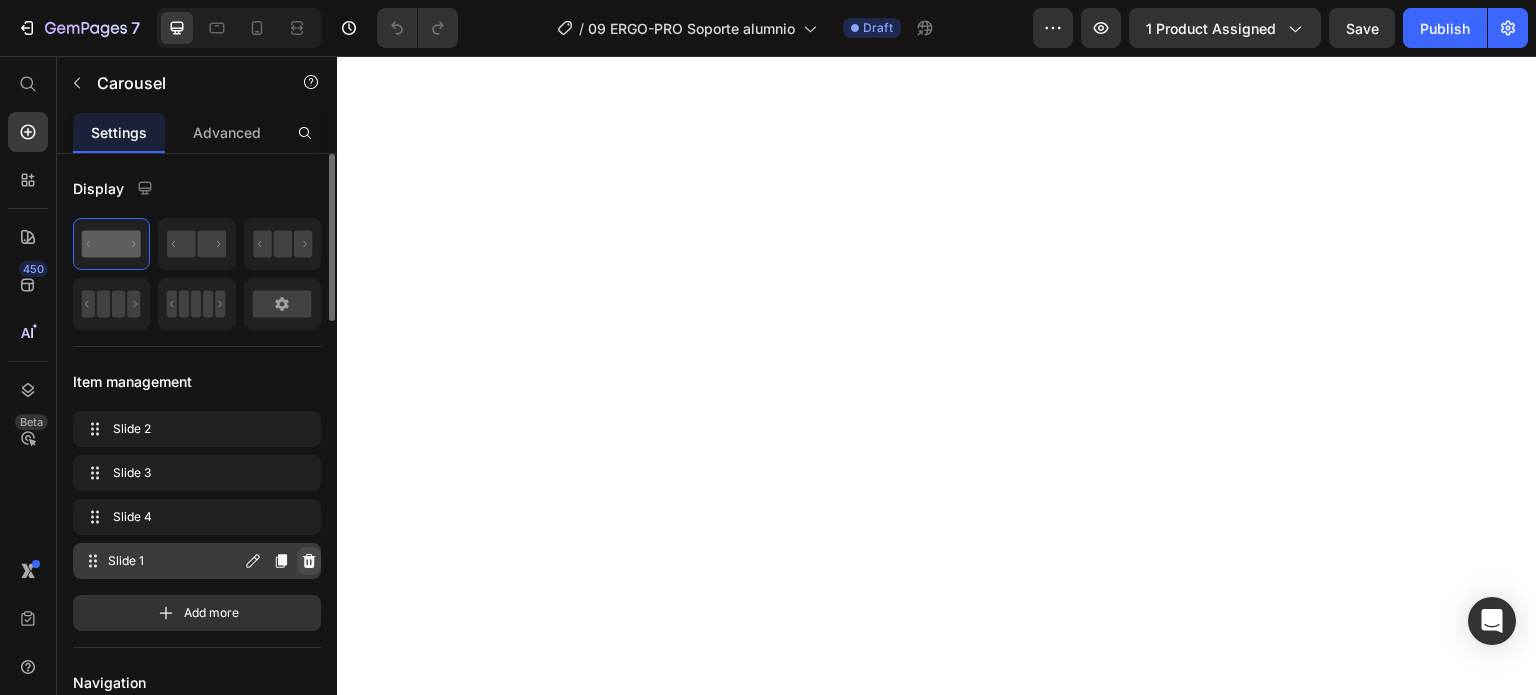 click 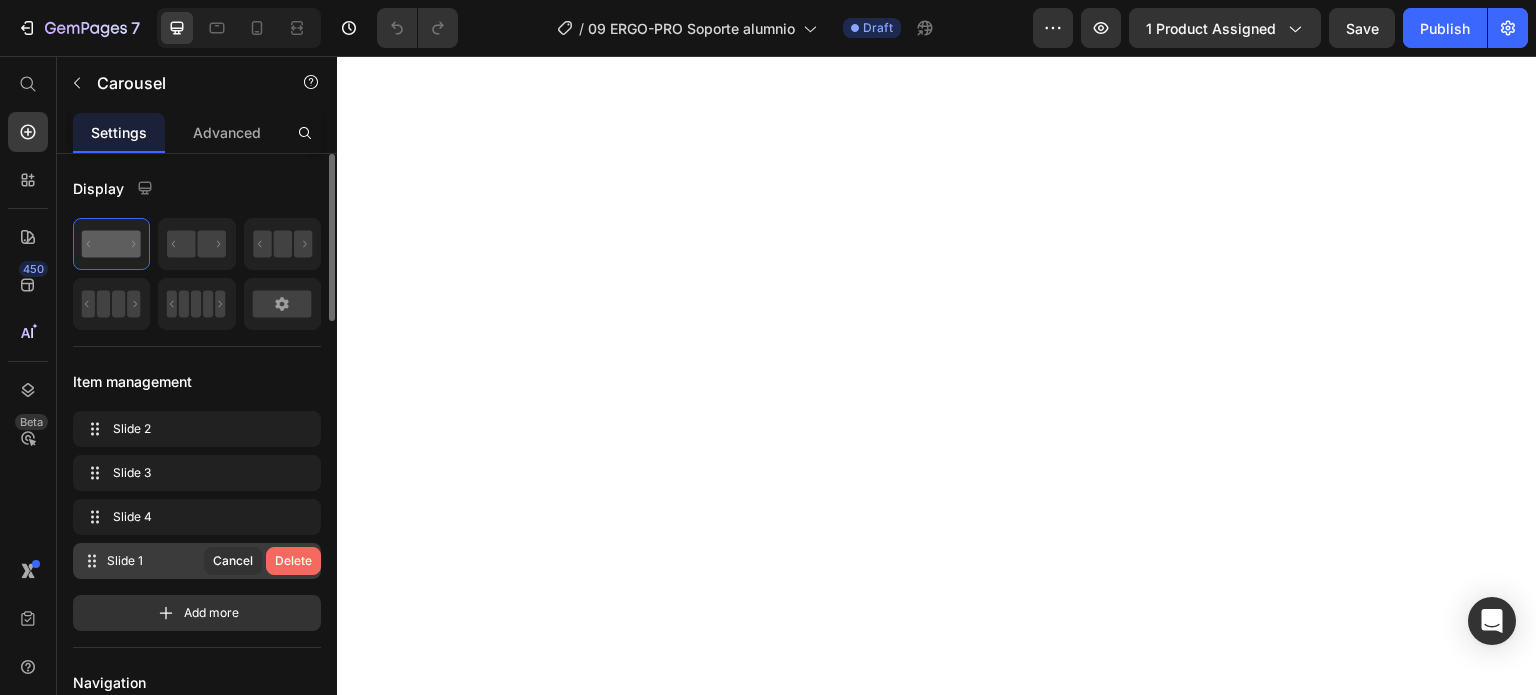 click on "Delete" at bounding box center [293, 561] 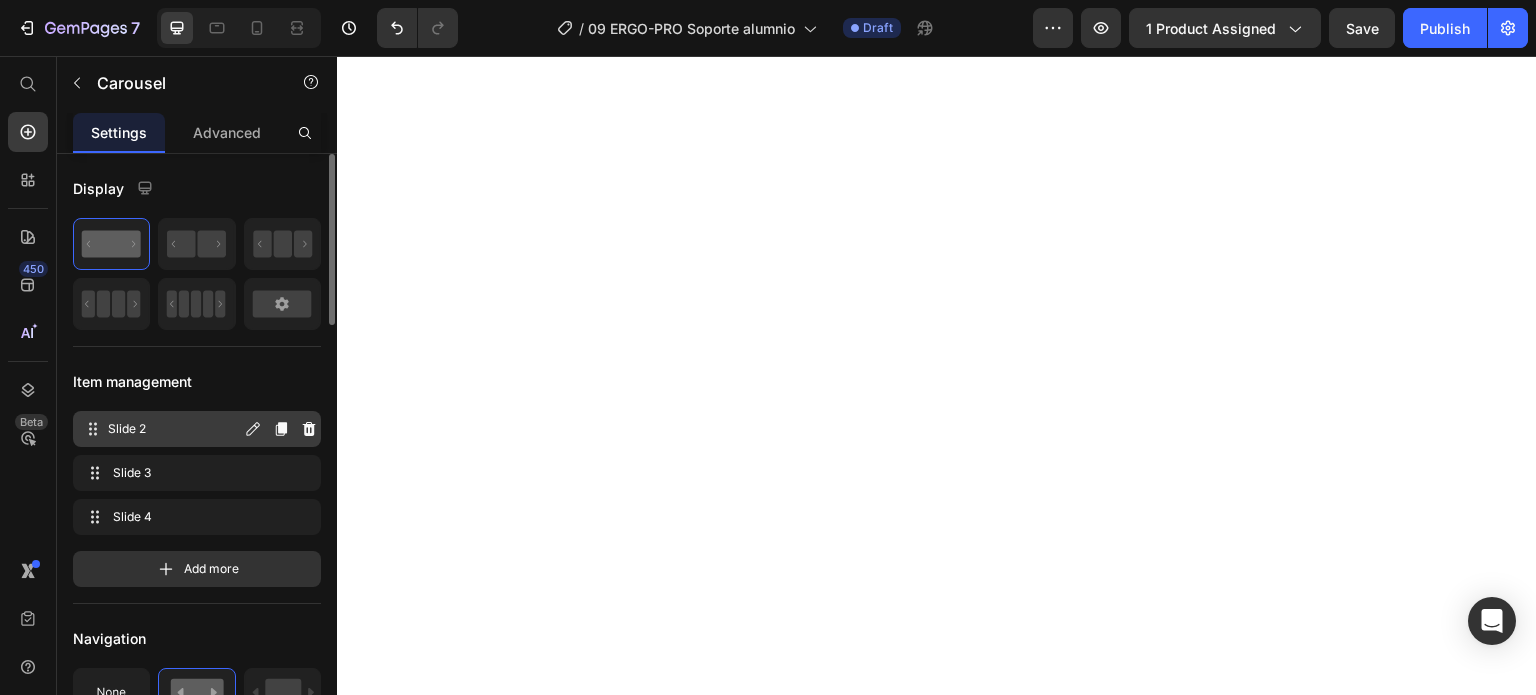click on "Slide 2" at bounding box center (174, 429) 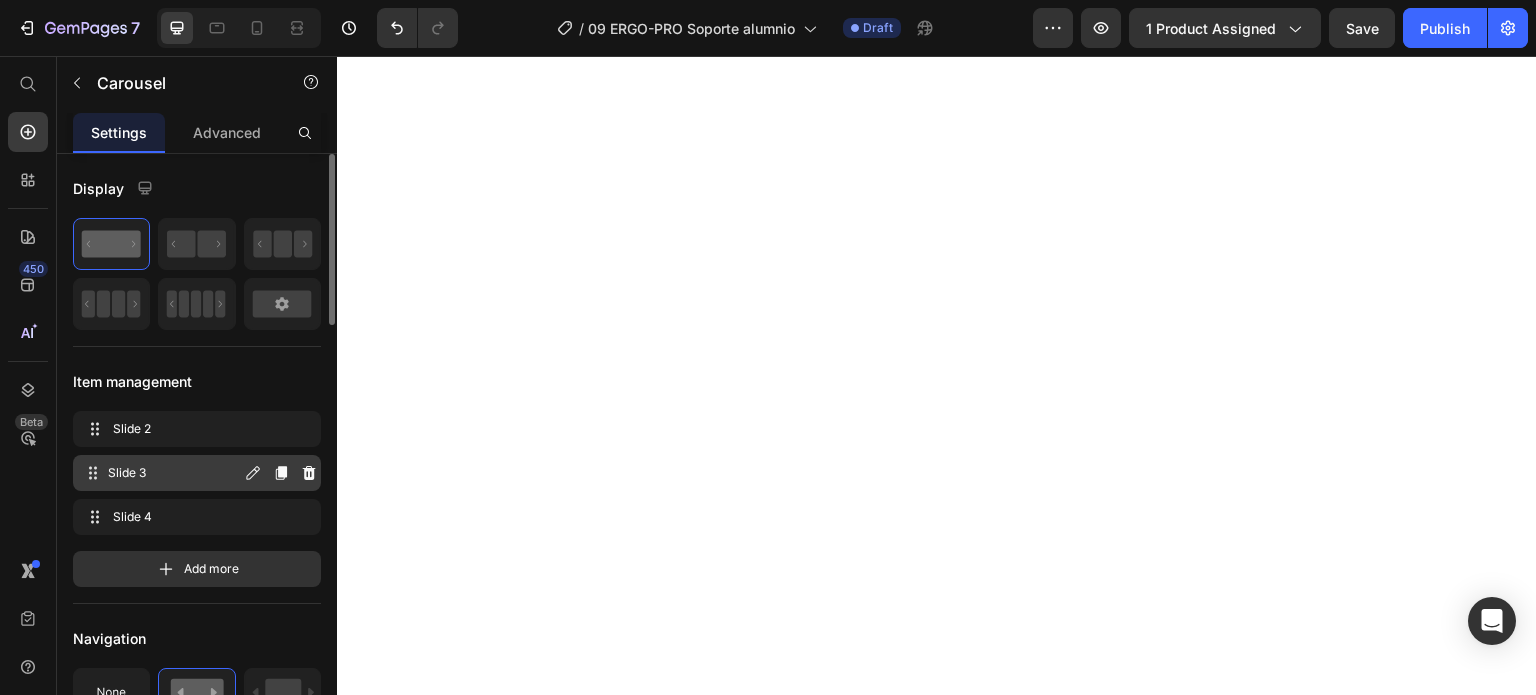 click on "Slide 3" at bounding box center [174, 473] 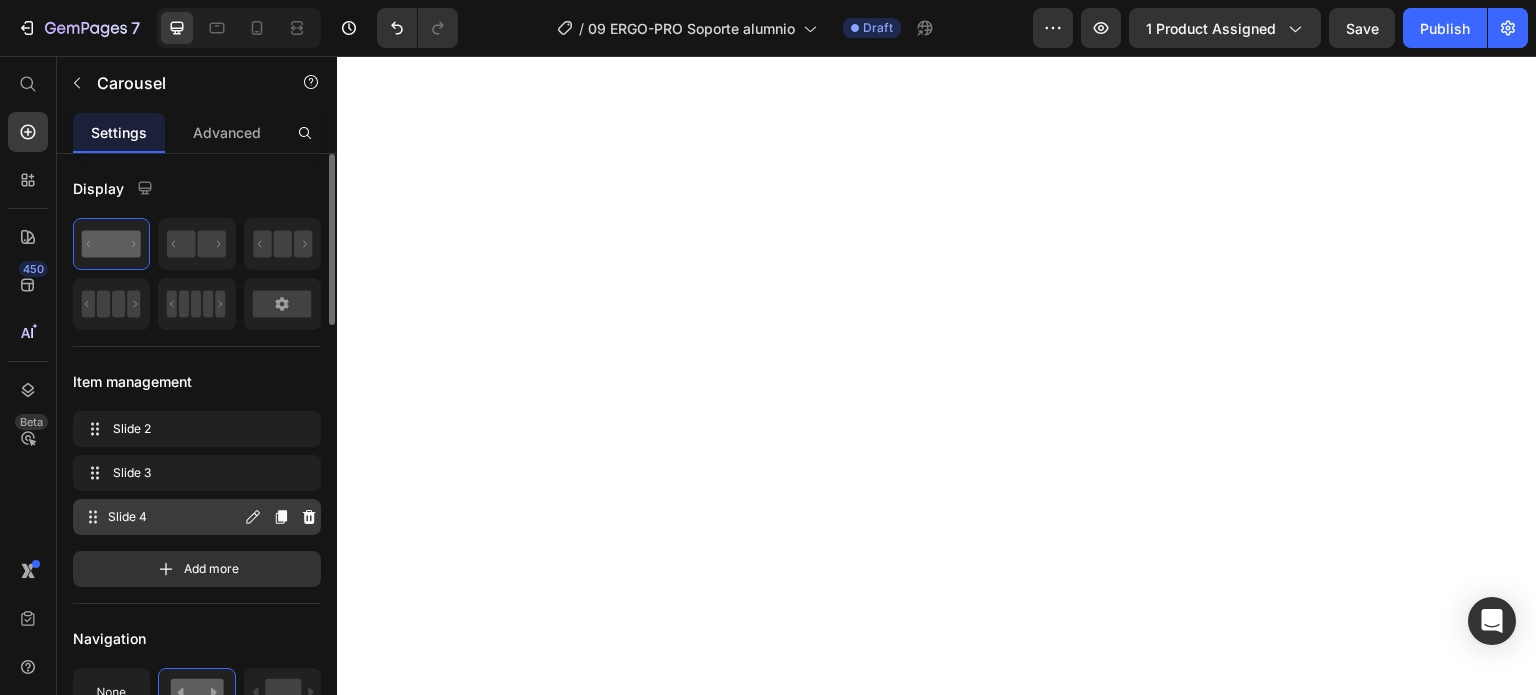 click on "Slide 4" at bounding box center [174, 517] 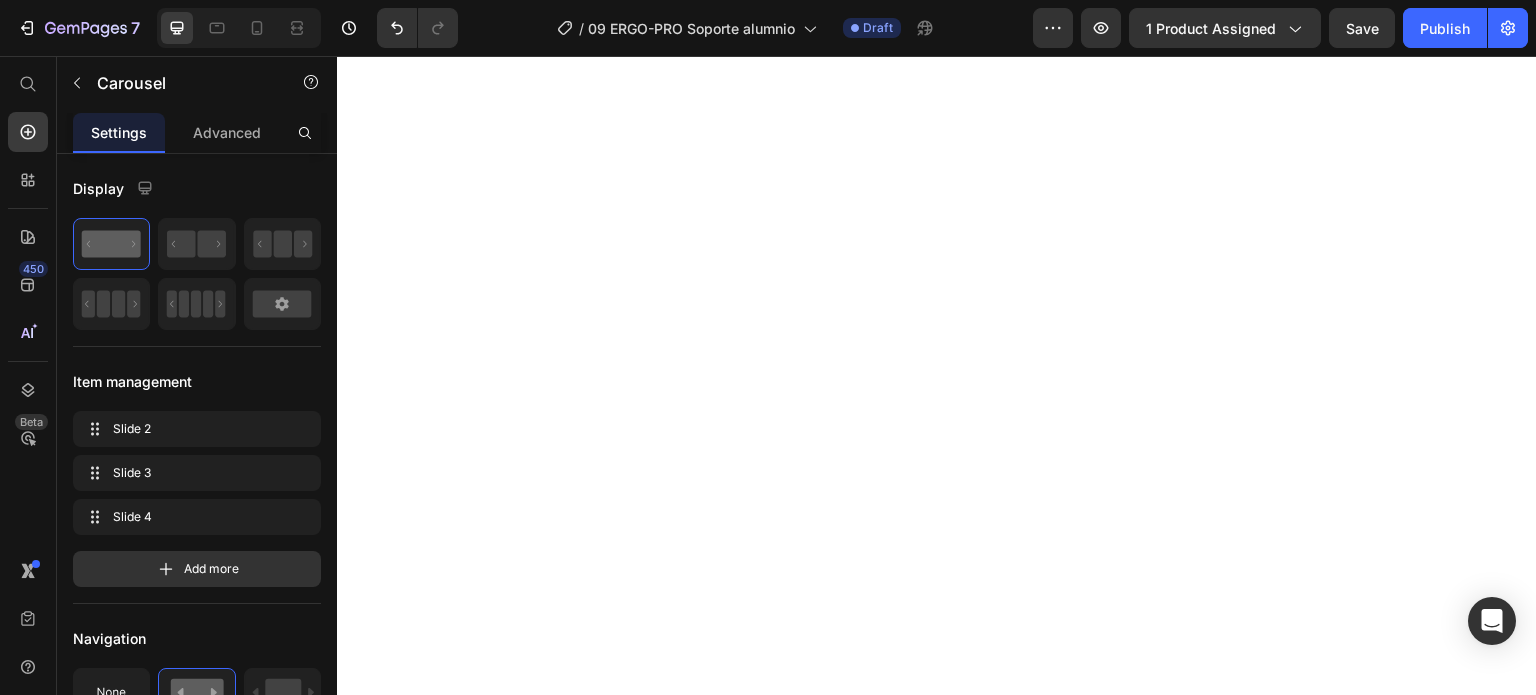 scroll, scrollTop: 2600, scrollLeft: 0, axis: vertical 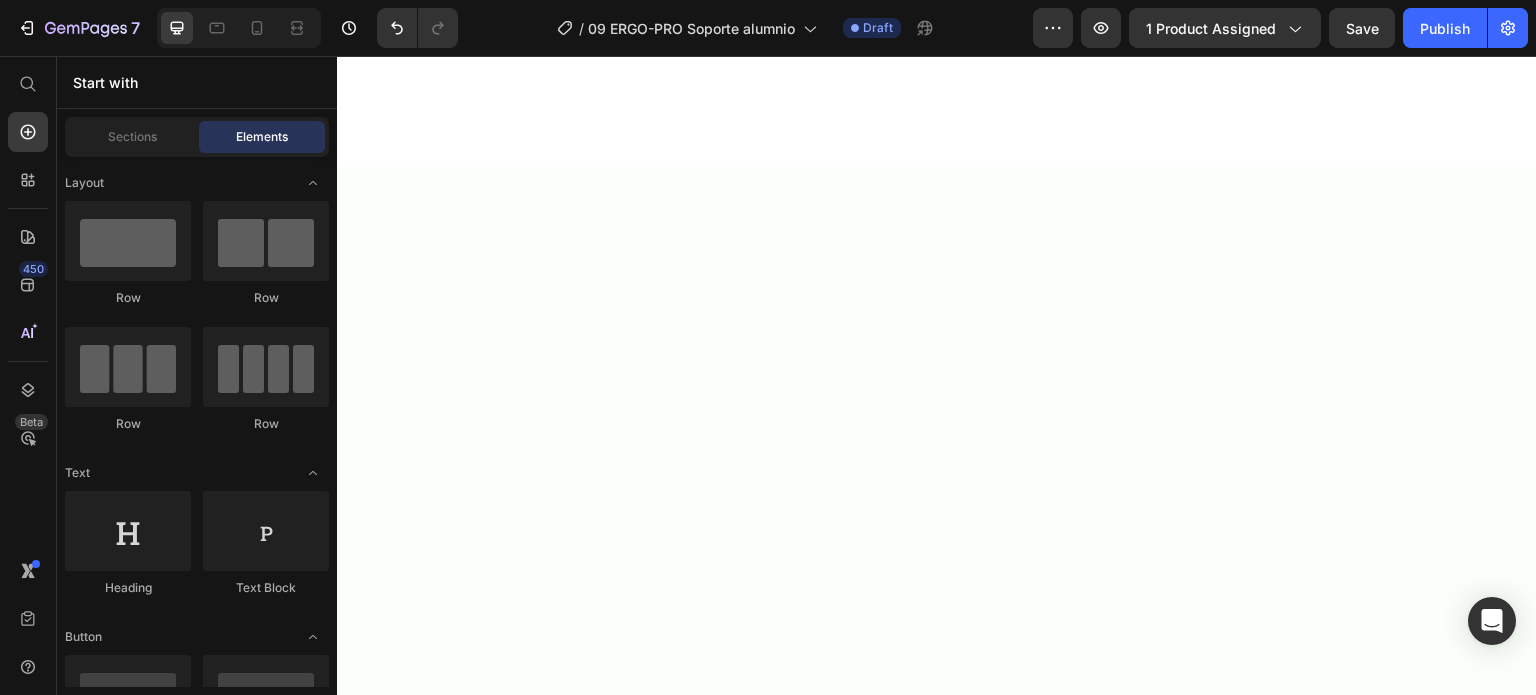 click on "DUPLICA TU PRODUCTIVIDAD" at bounding box center (1134, -784) 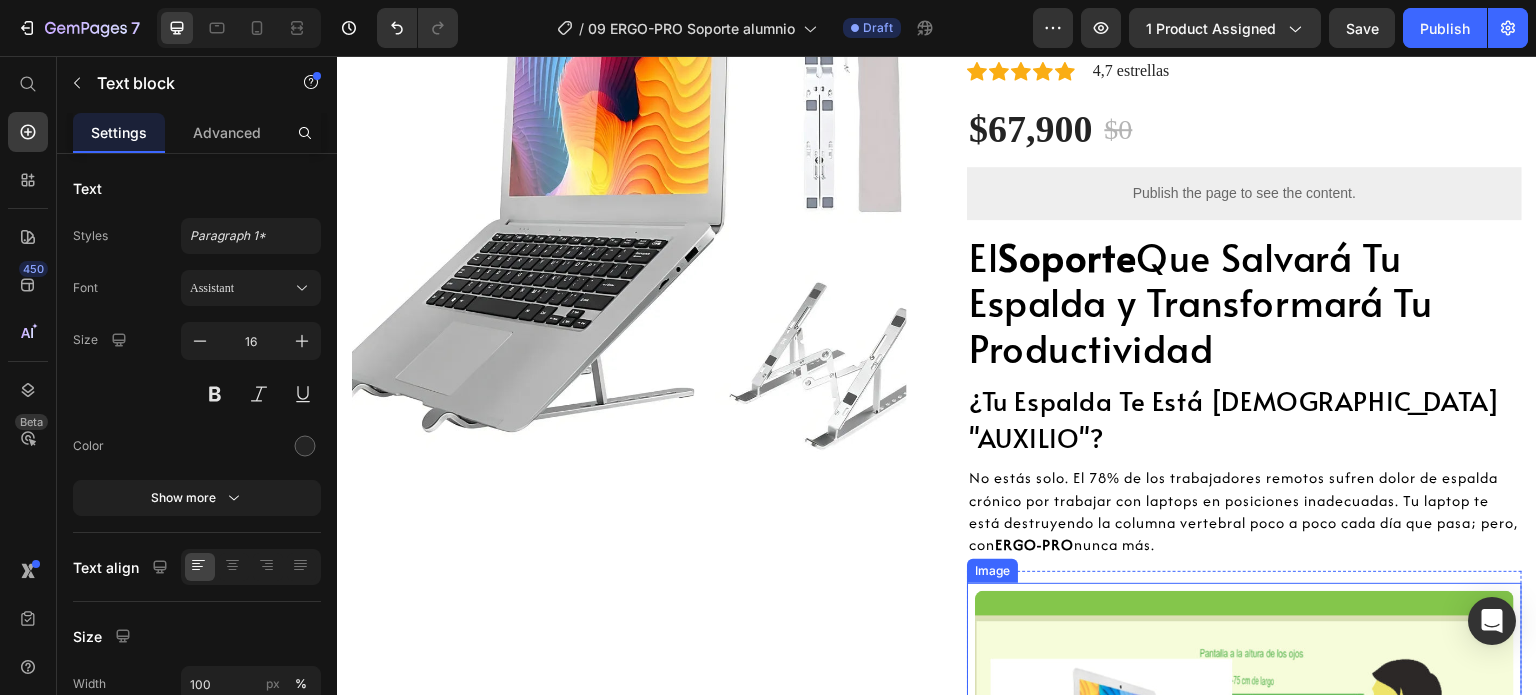 scroll, scrollTop: 151, scrollLeft: 0, axis: vertical 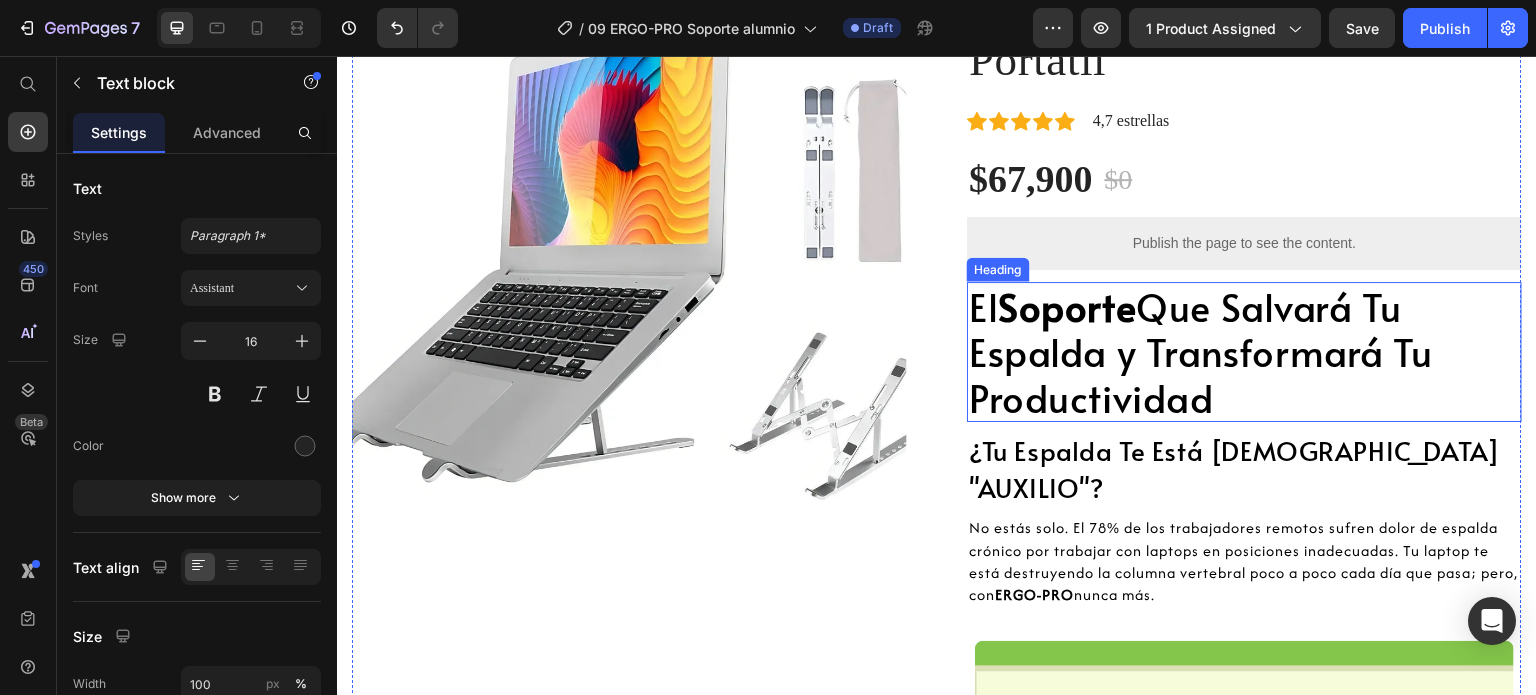 click on "El  Soporte  Que Salvará Tu Espalda y Transformará Tu Productividad" at bounding box center (1244, 352) 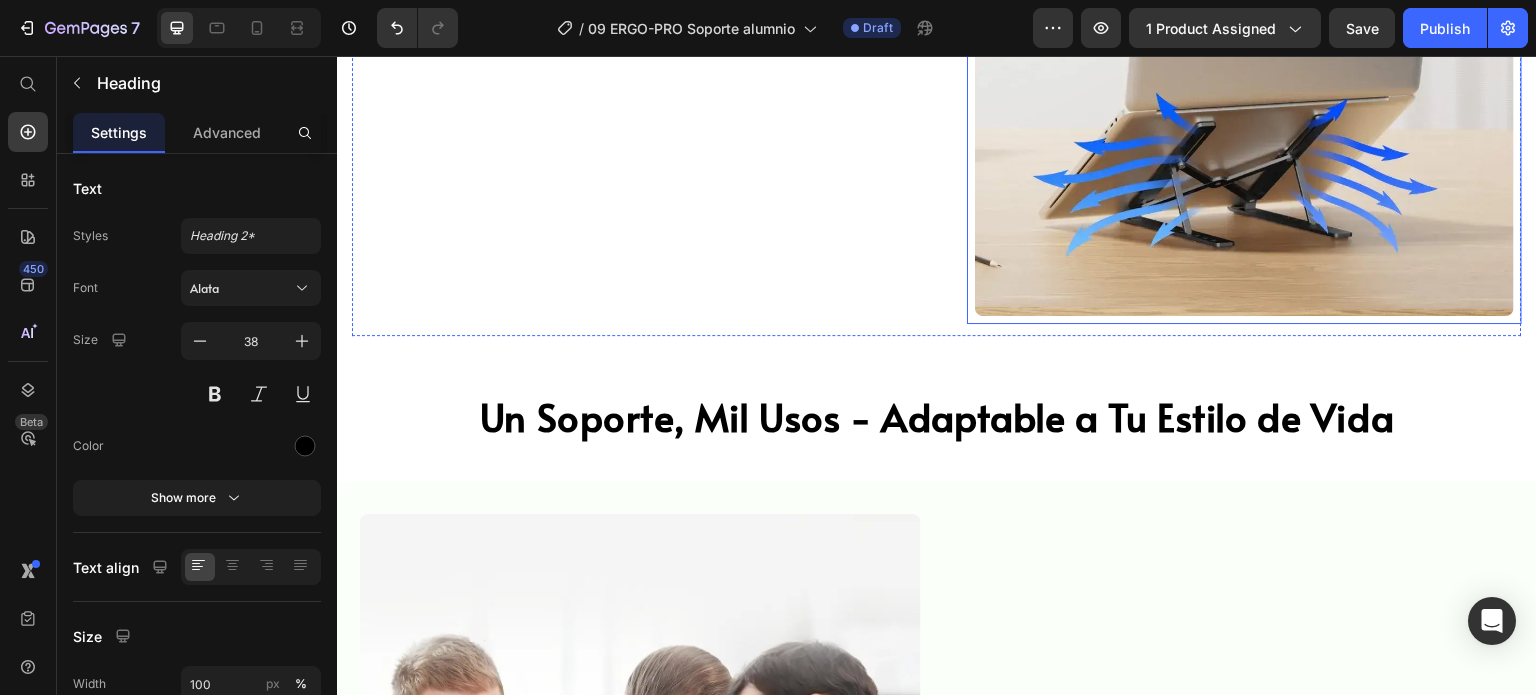 scroll, scrollTop: 1751, scrollLeft: 0, axis: vertical 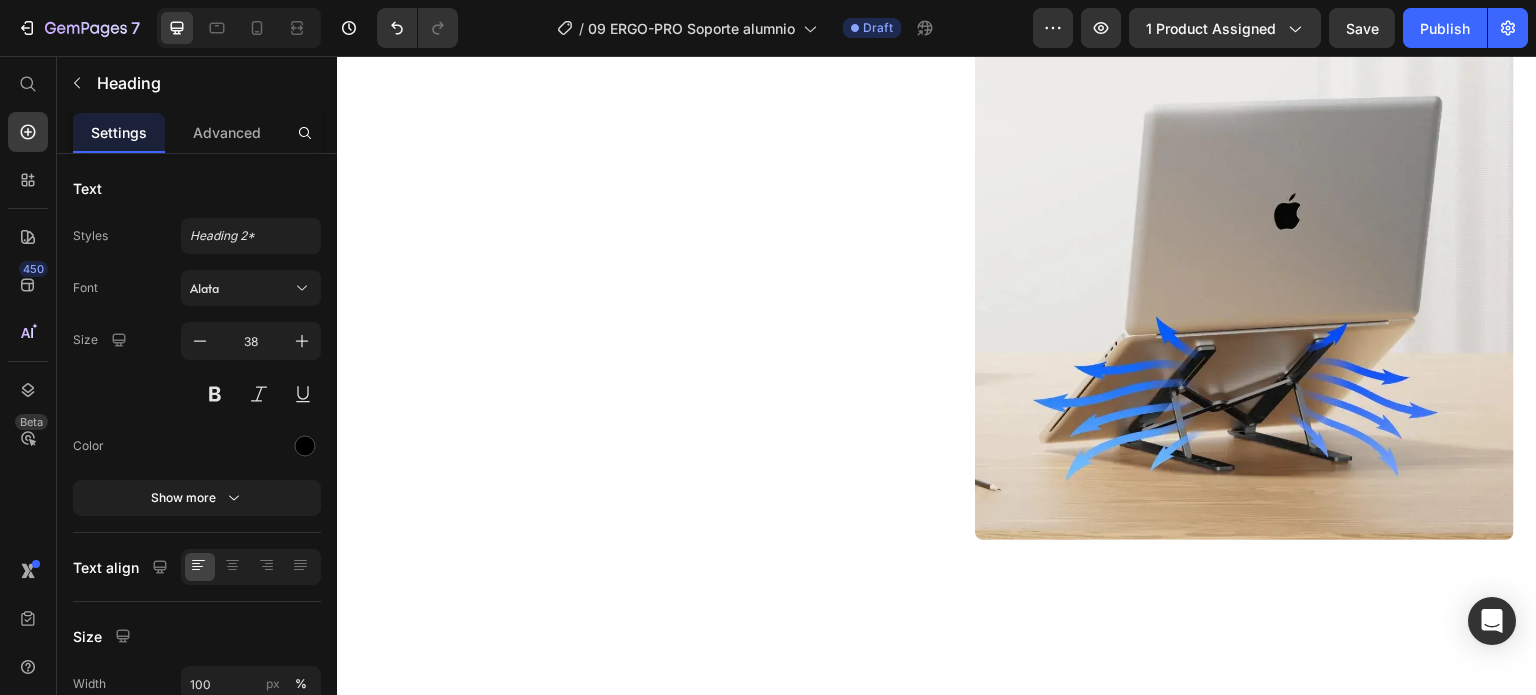 click on "DUPLICA TU PRODUCTIVIDAD" at bounding box center [1134, -245] 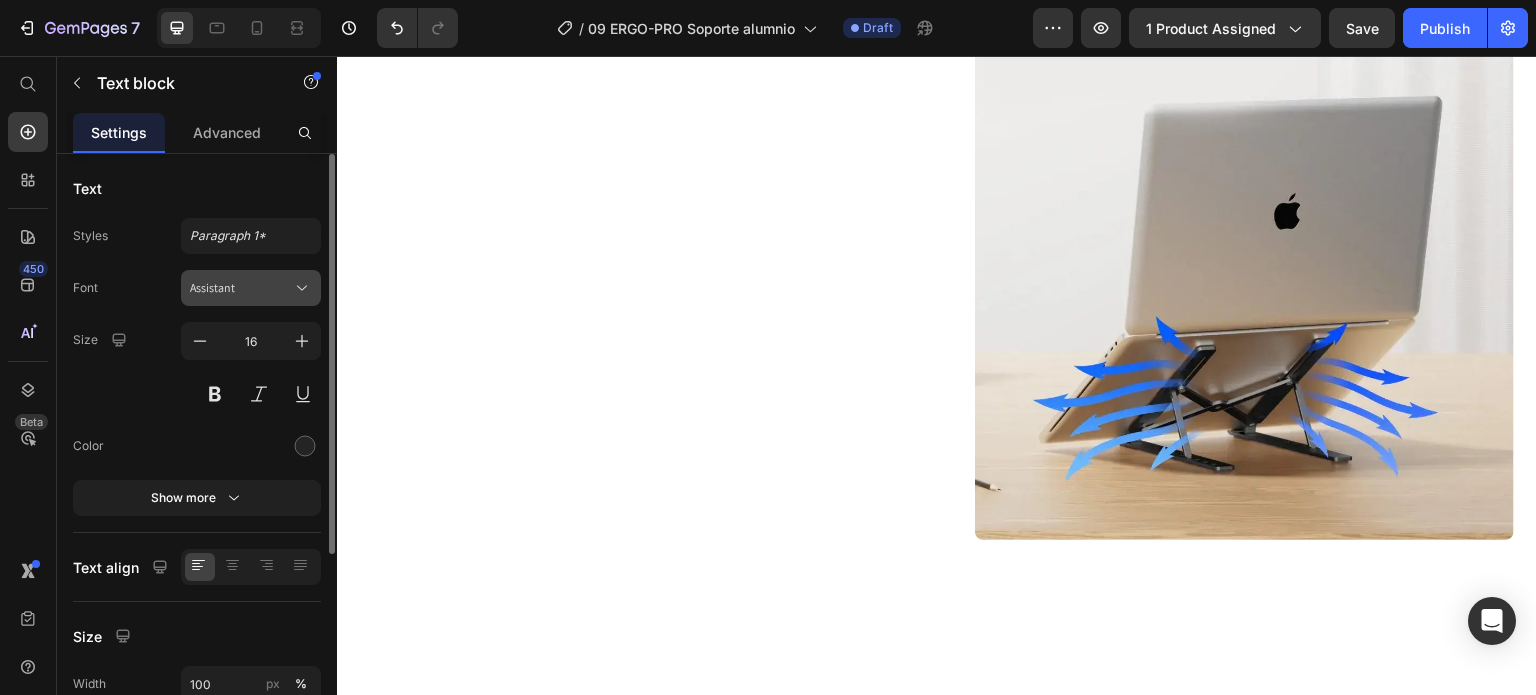 click on "Assistant" at bounding box center [241, 288] 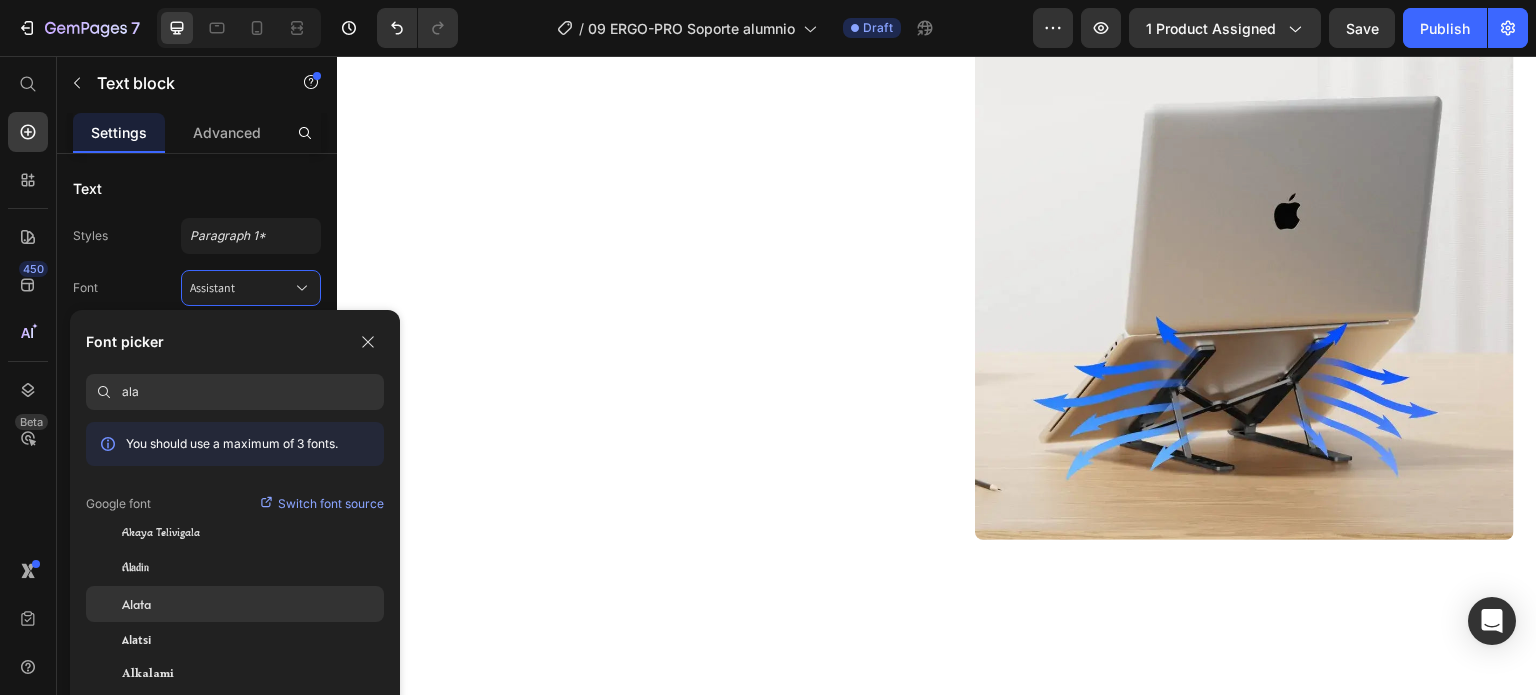 type on "ala" 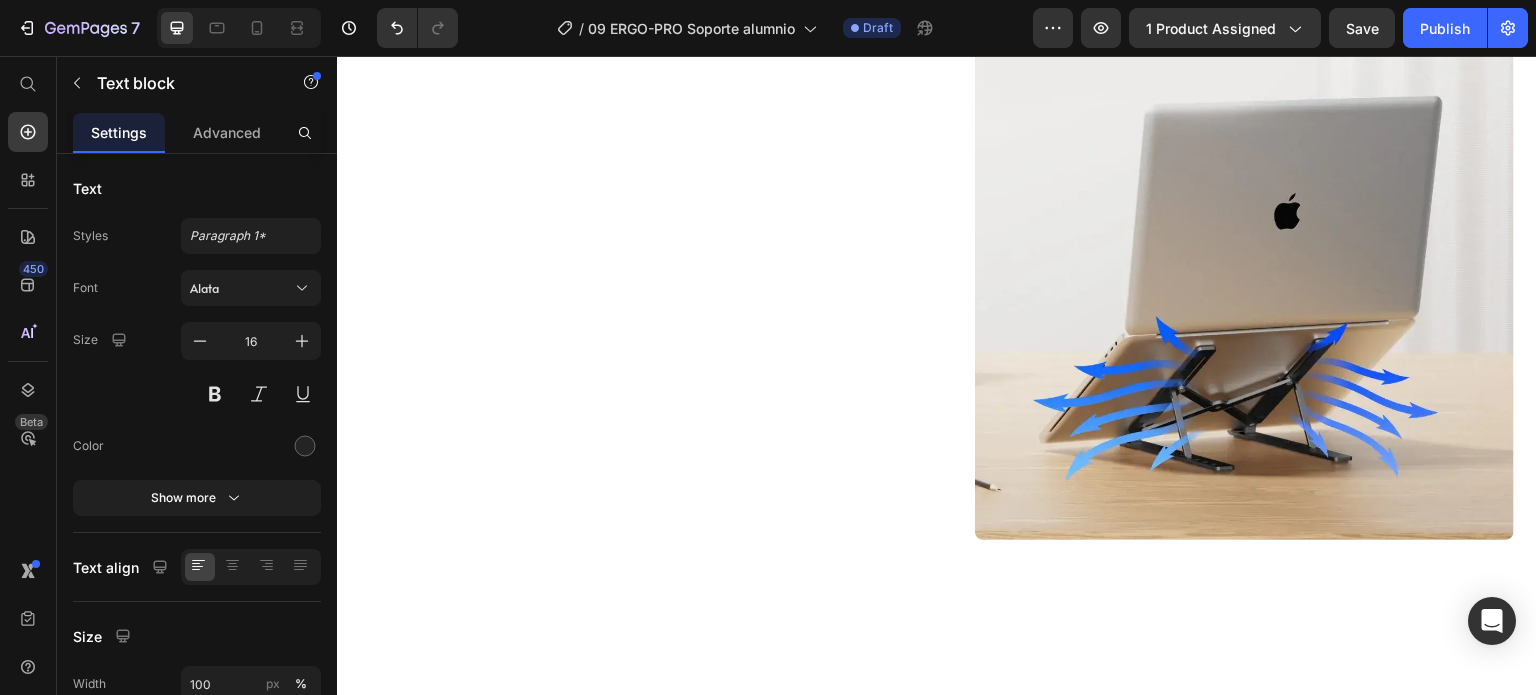 click on "Text block" at bounding box center (1076, -103) 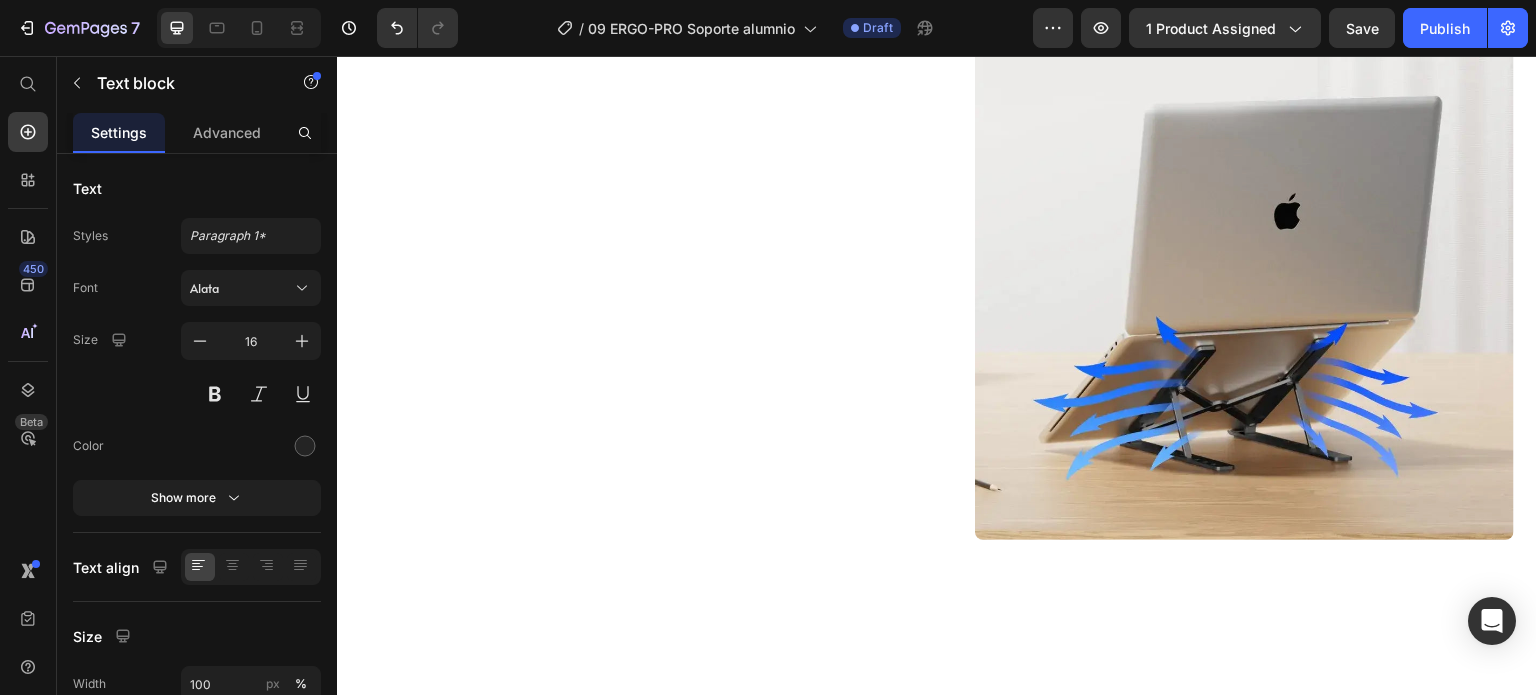 click on "DUPLICA TU PRODUCTIVIDAD" at bounding box center (1134, -245) 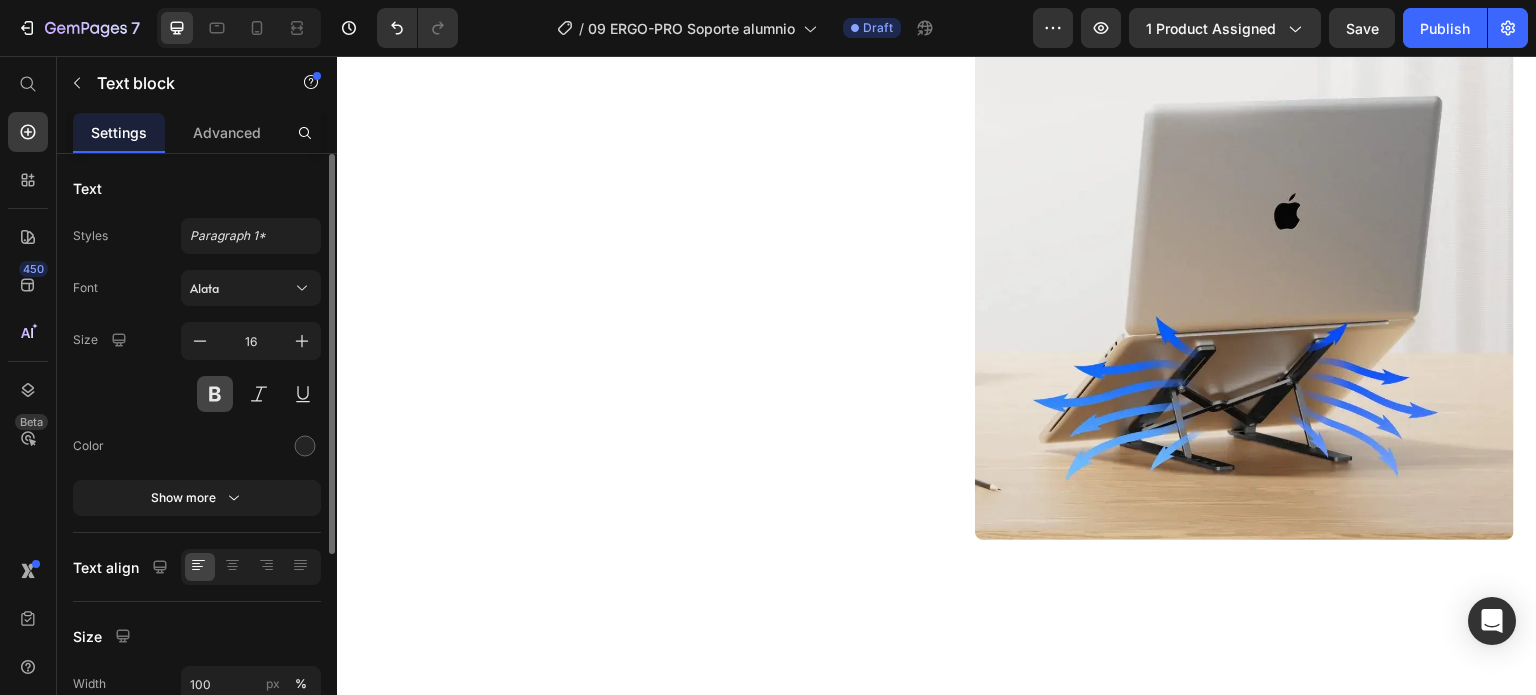 click at bounding box center (215, 394) 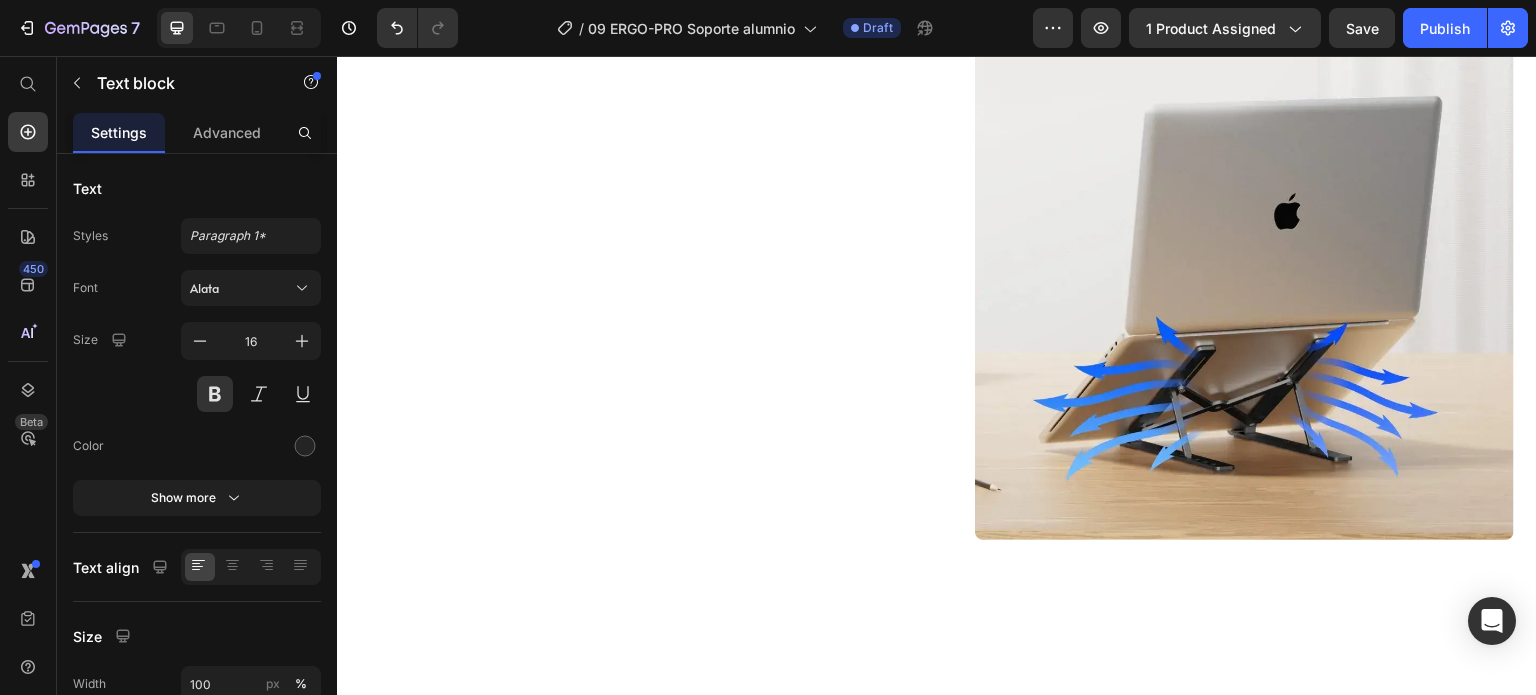 click on "LIBERA ESPACIO" at bounding box center (1131, -113) 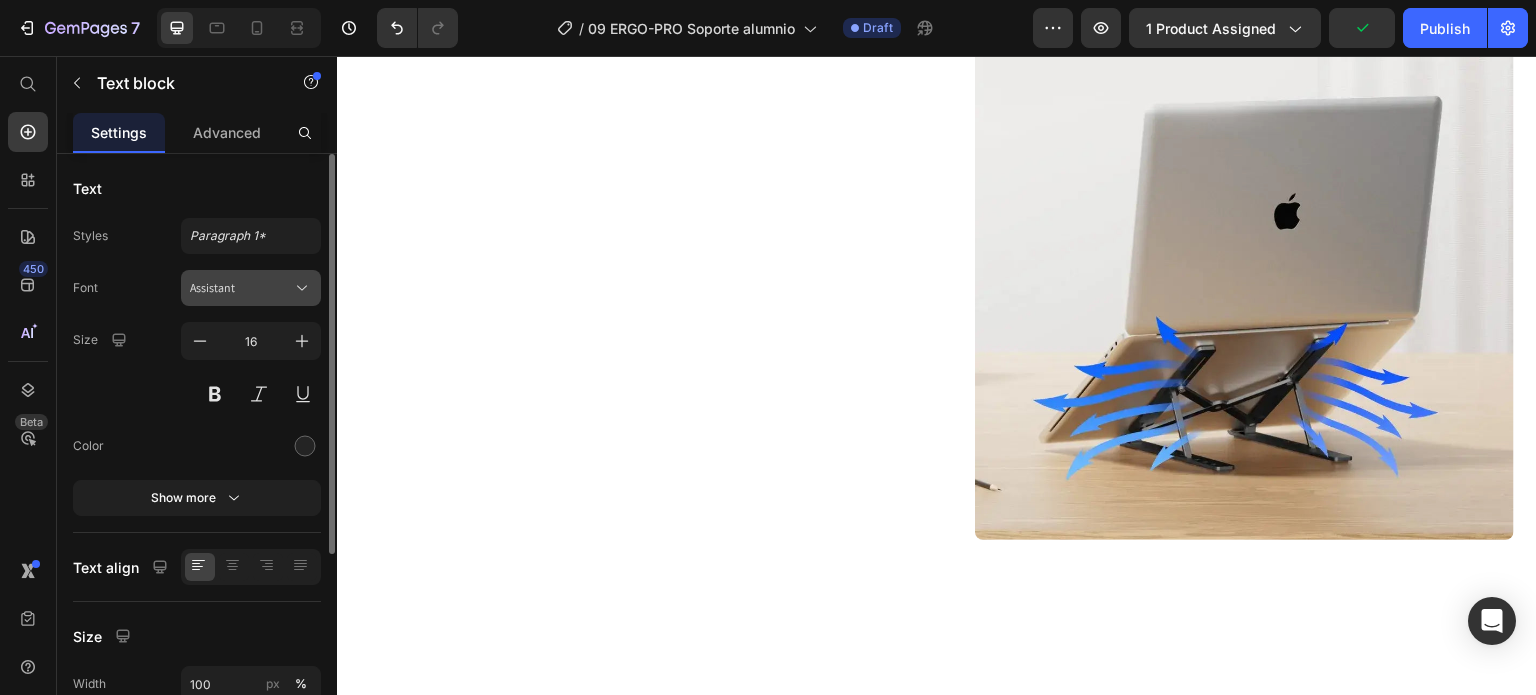 click on "Assistant" at bounding box center (241, 288) 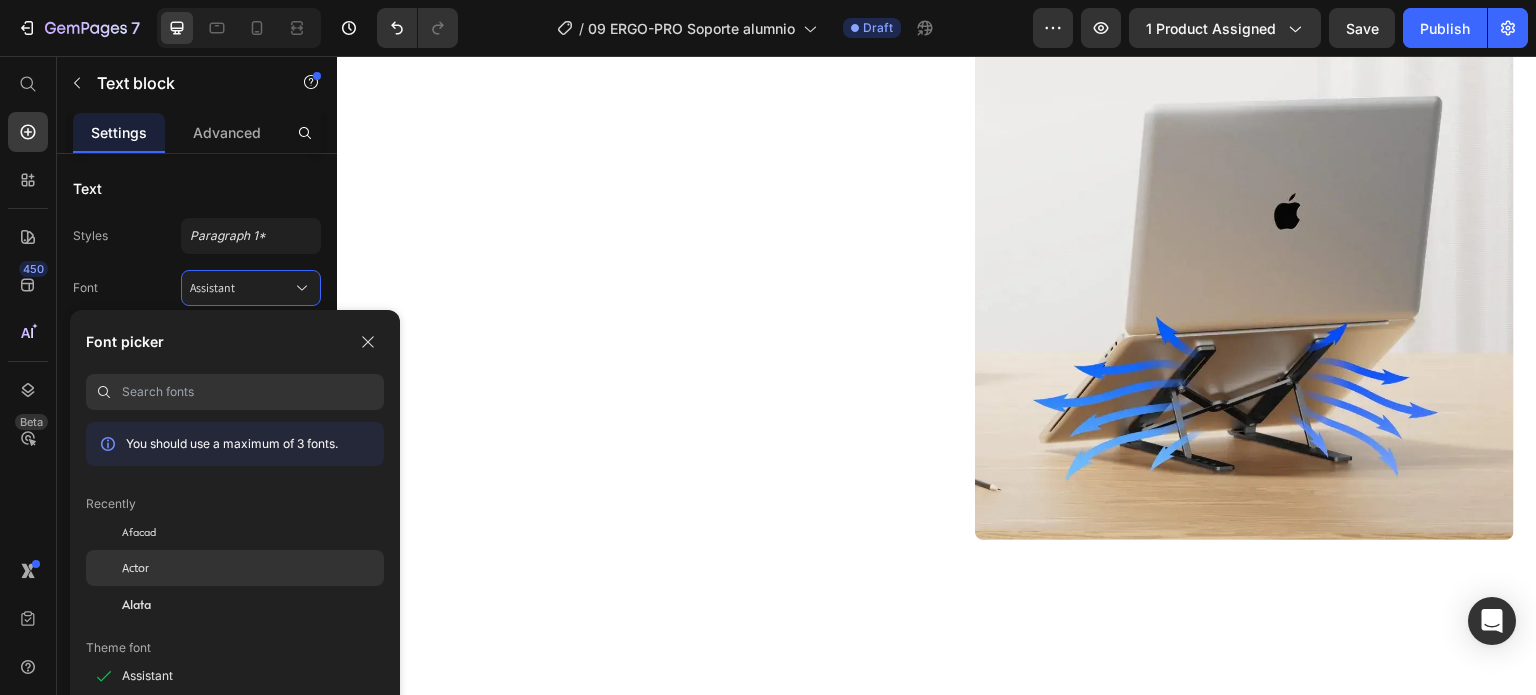 drag, startPoint x: 172, startPoint y: 600, endPoint x: 216, endPoint y: 567, distance: 55 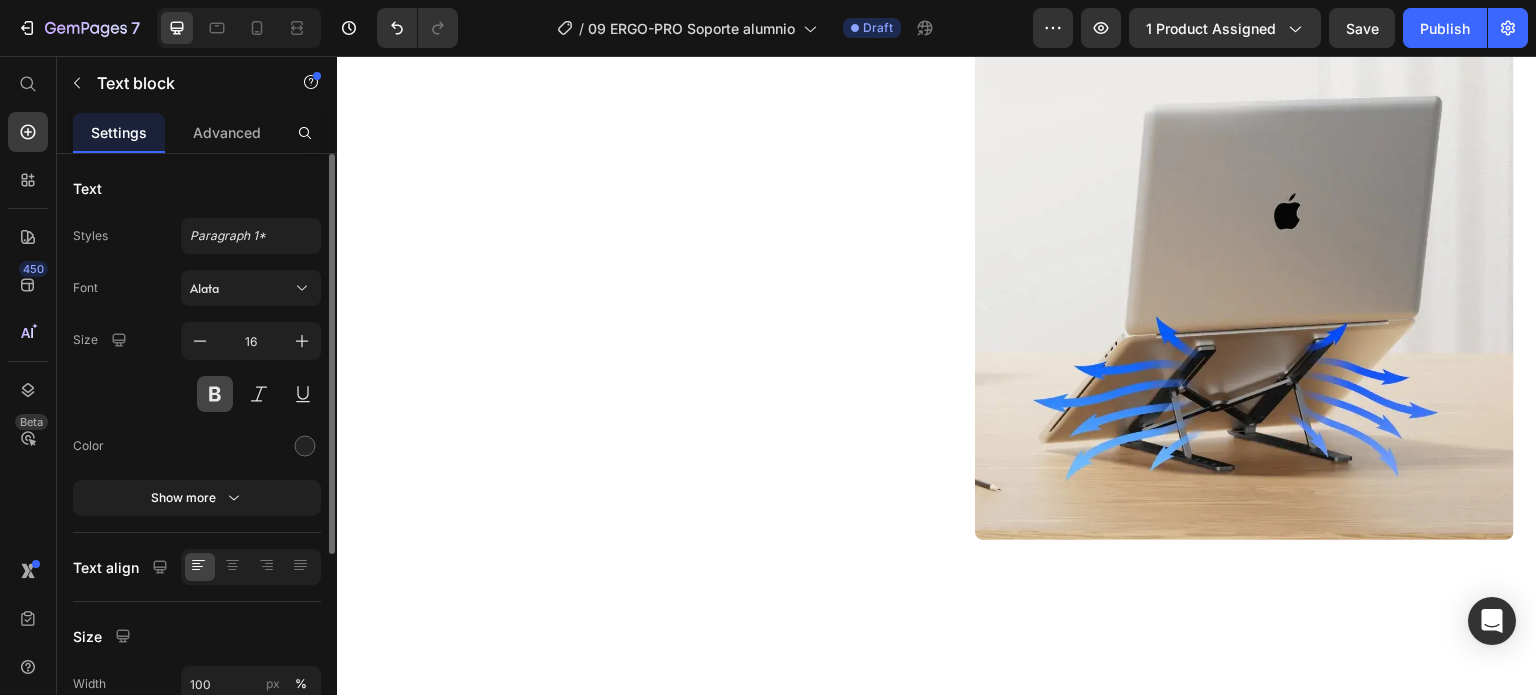 click at bounding box center (215, 394) 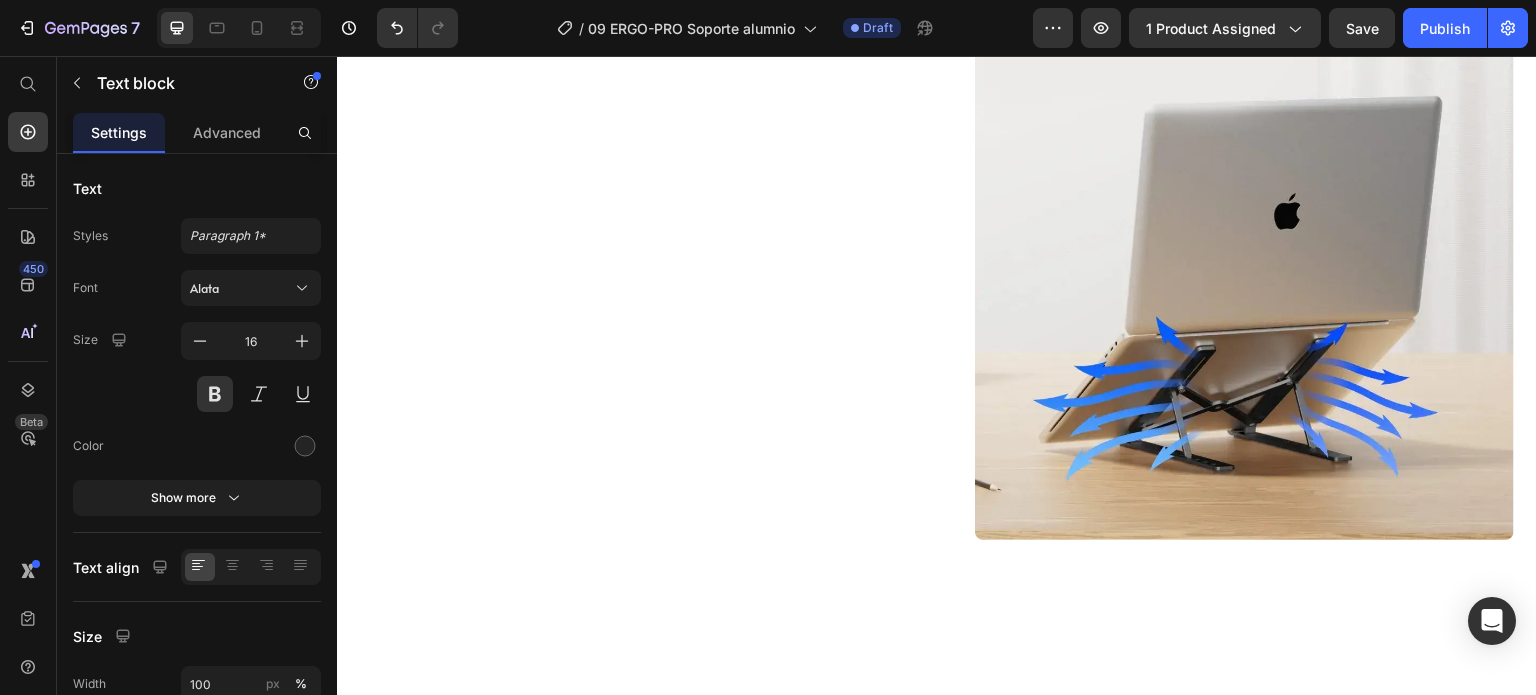 click on "FÁCIL DE LLEVAR" at bounding box center (1428, -257) 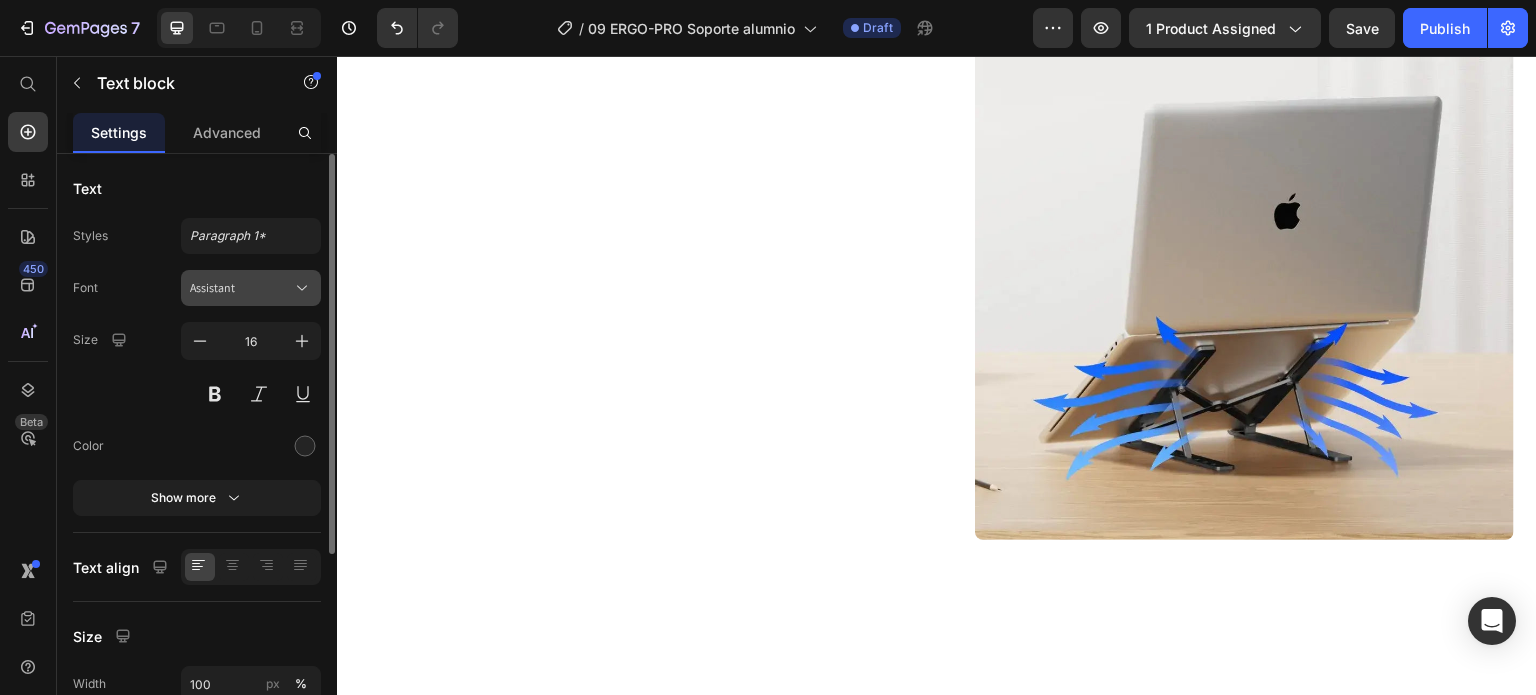 click on "Assistant" at bounding box center [241, 288] 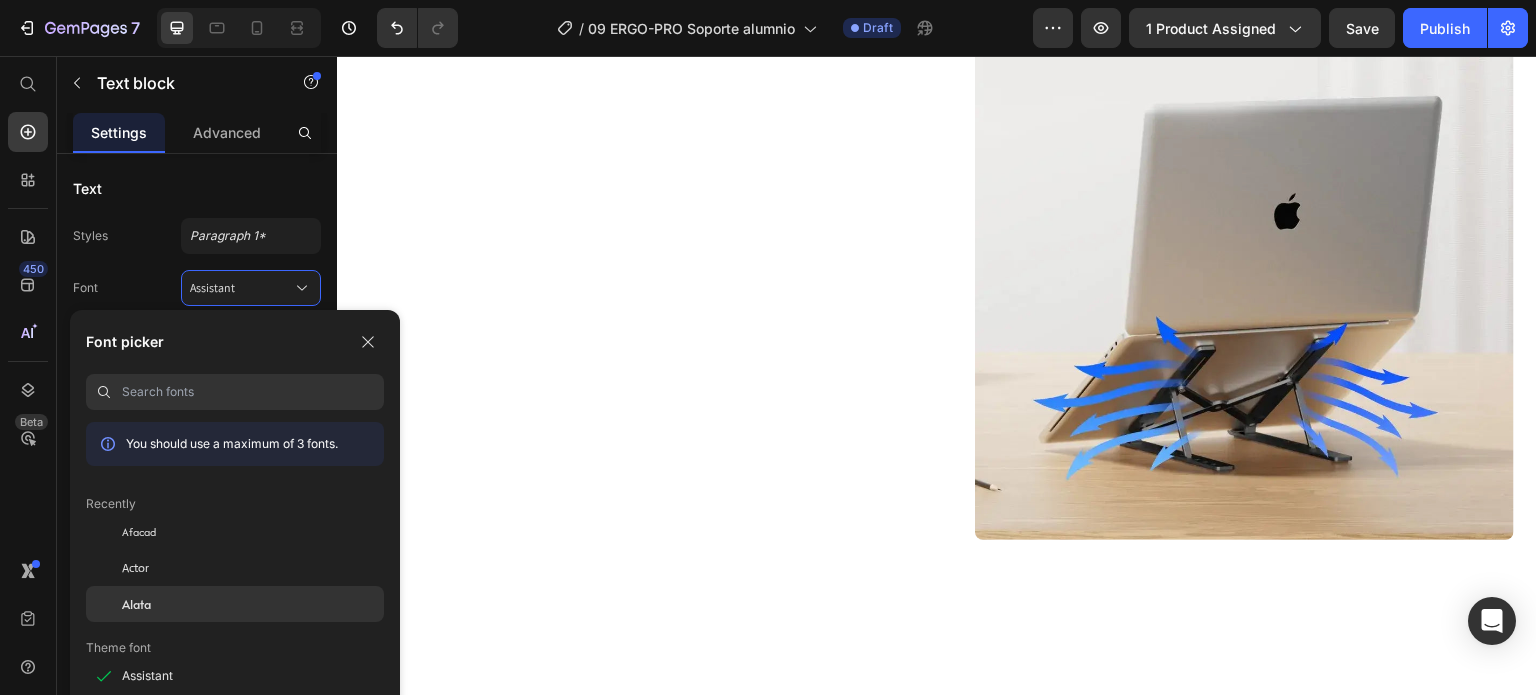 click on "Alata" 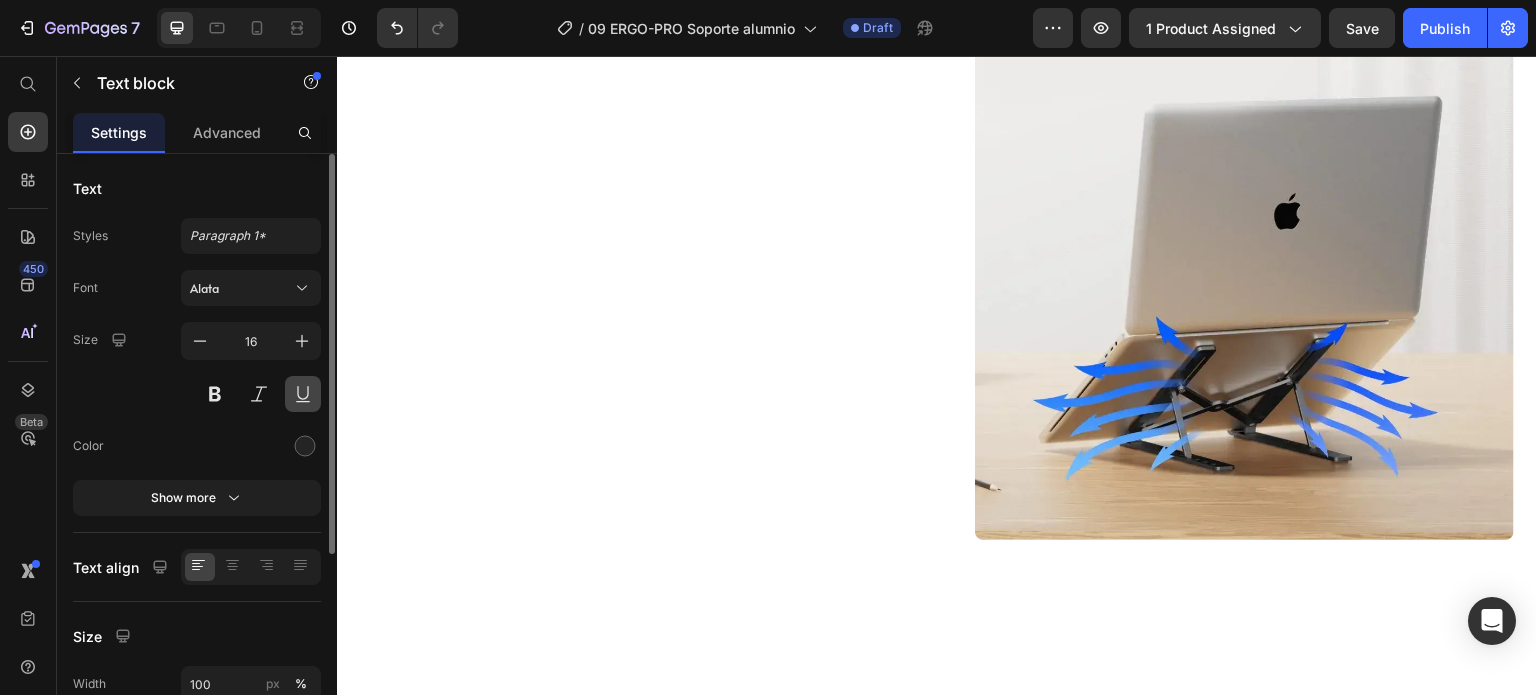 drag, startPoint x: 223, startPoint y: 397, endPoint x: 288, endPoint y: 397, distance: 65 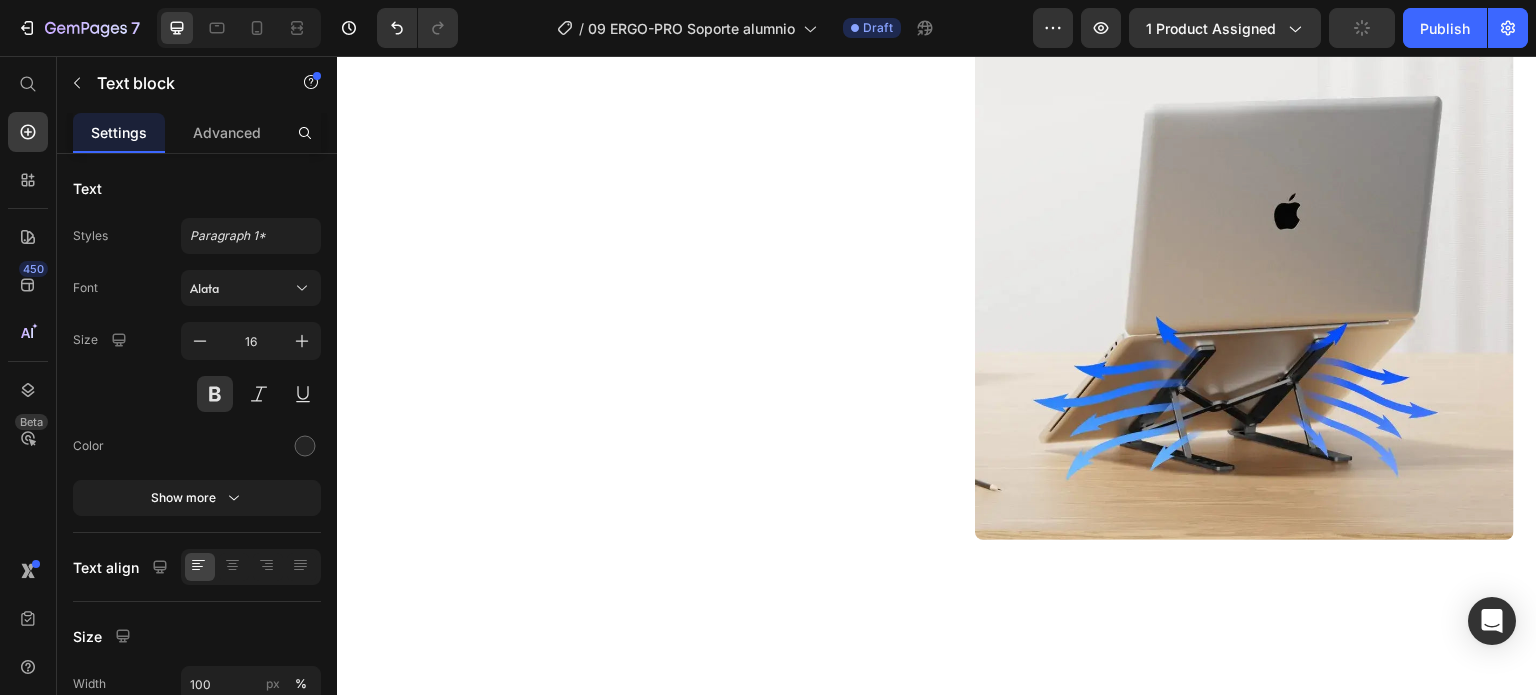 click on "MÁS VENTILACIÓN" at bounding box center (1428, -137) 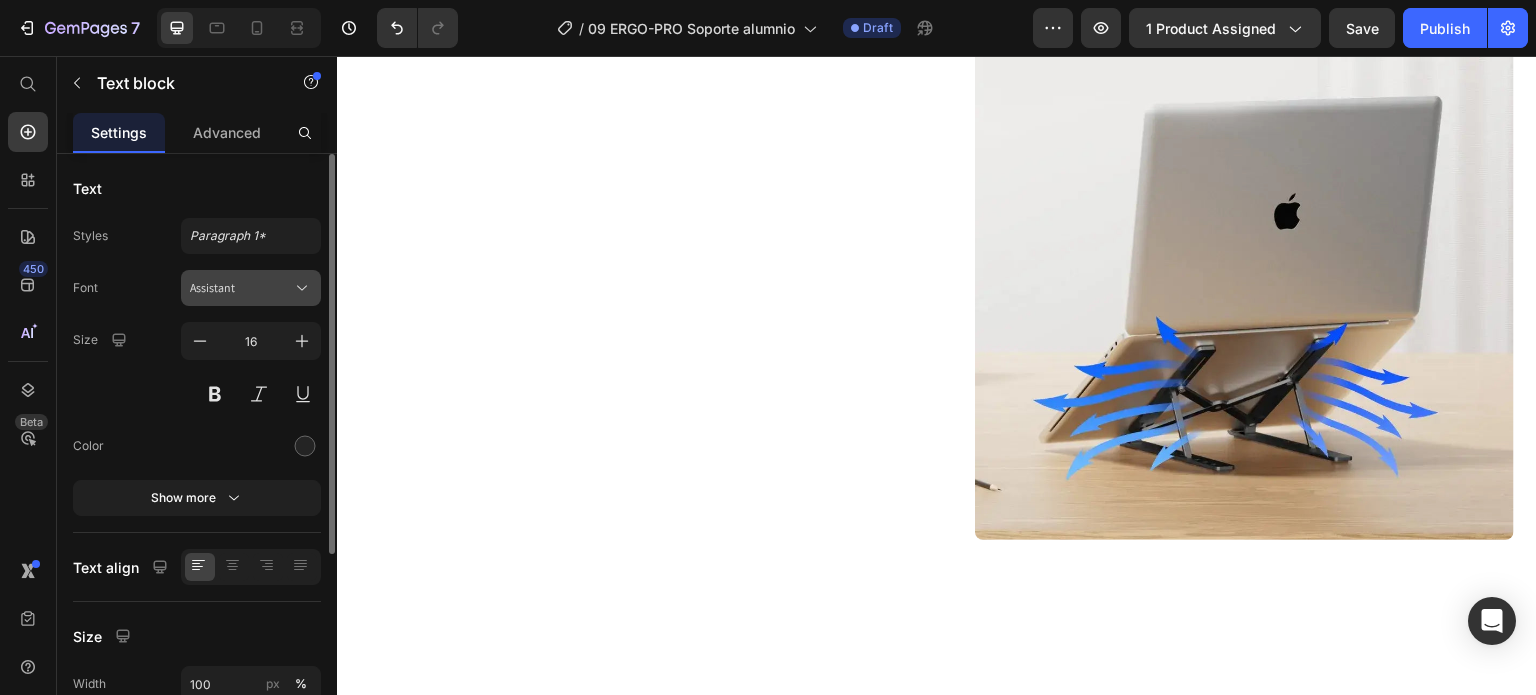 click on "Assistant" at bounding box center [241, 288] 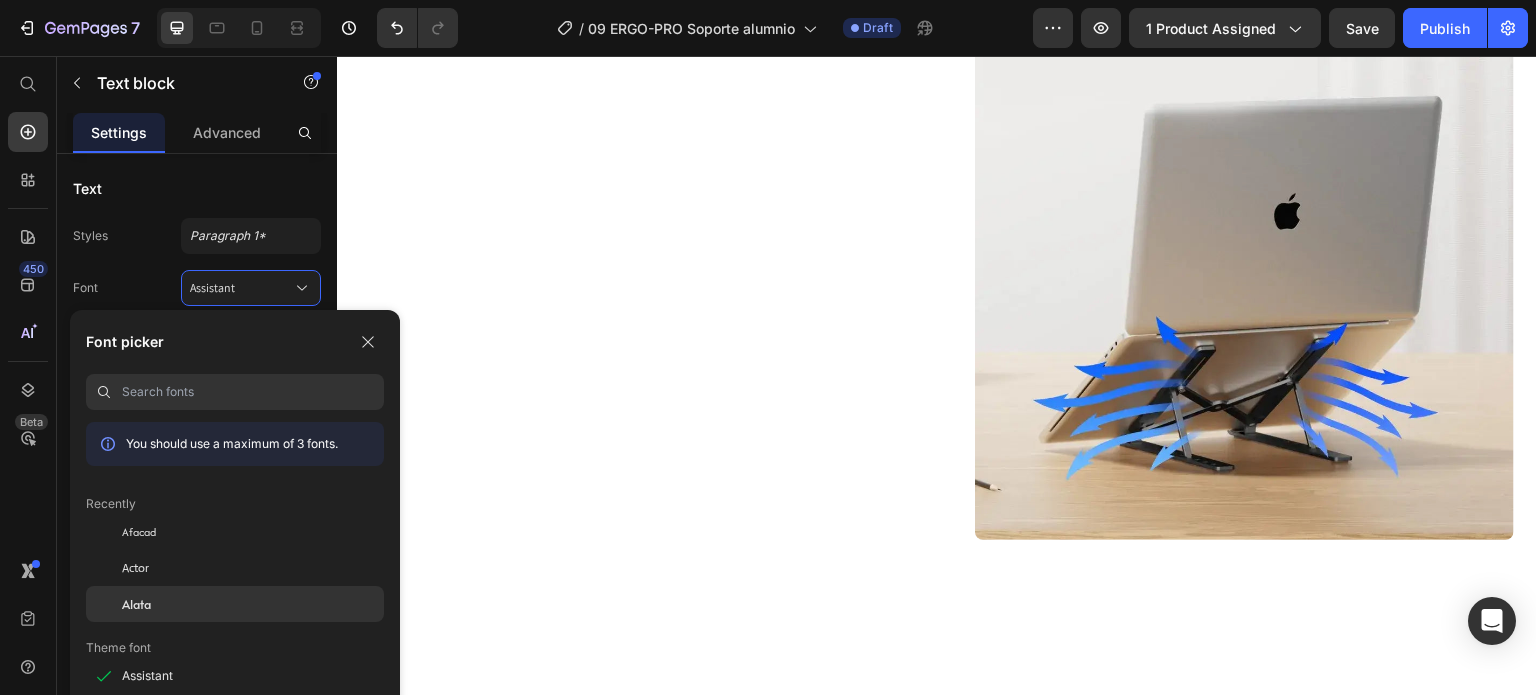 click on "Alata" 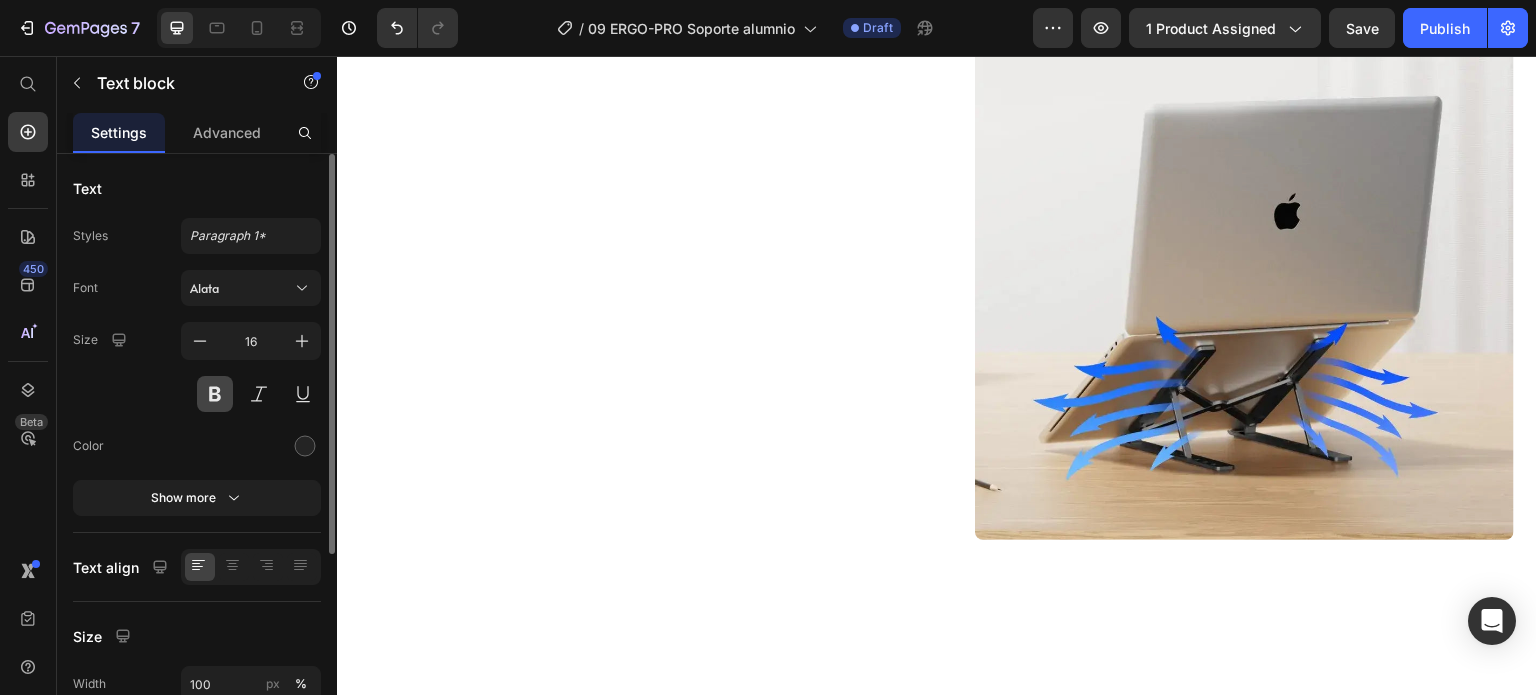 click at bounding box center [215, 394] 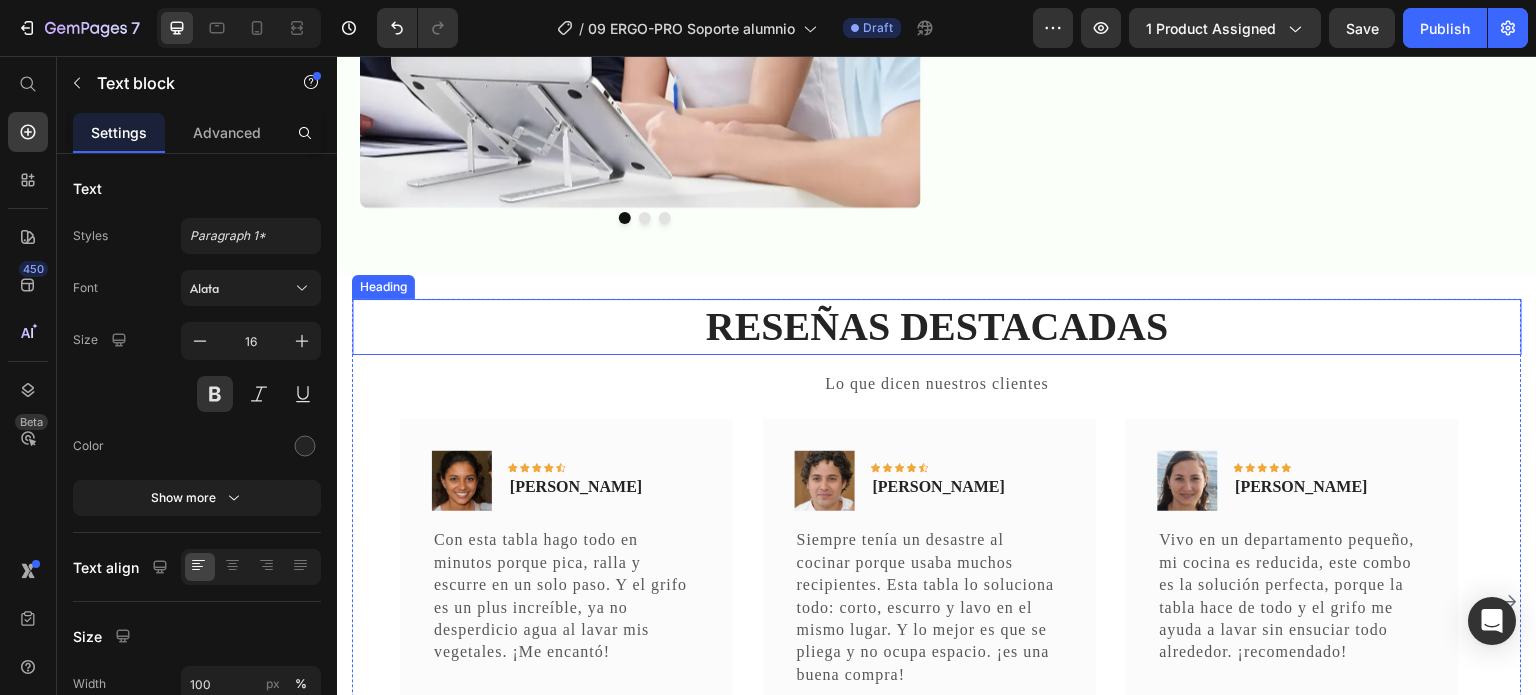 scroll, scrollTop: 3451, scrollLeft: 0, axis: vertical 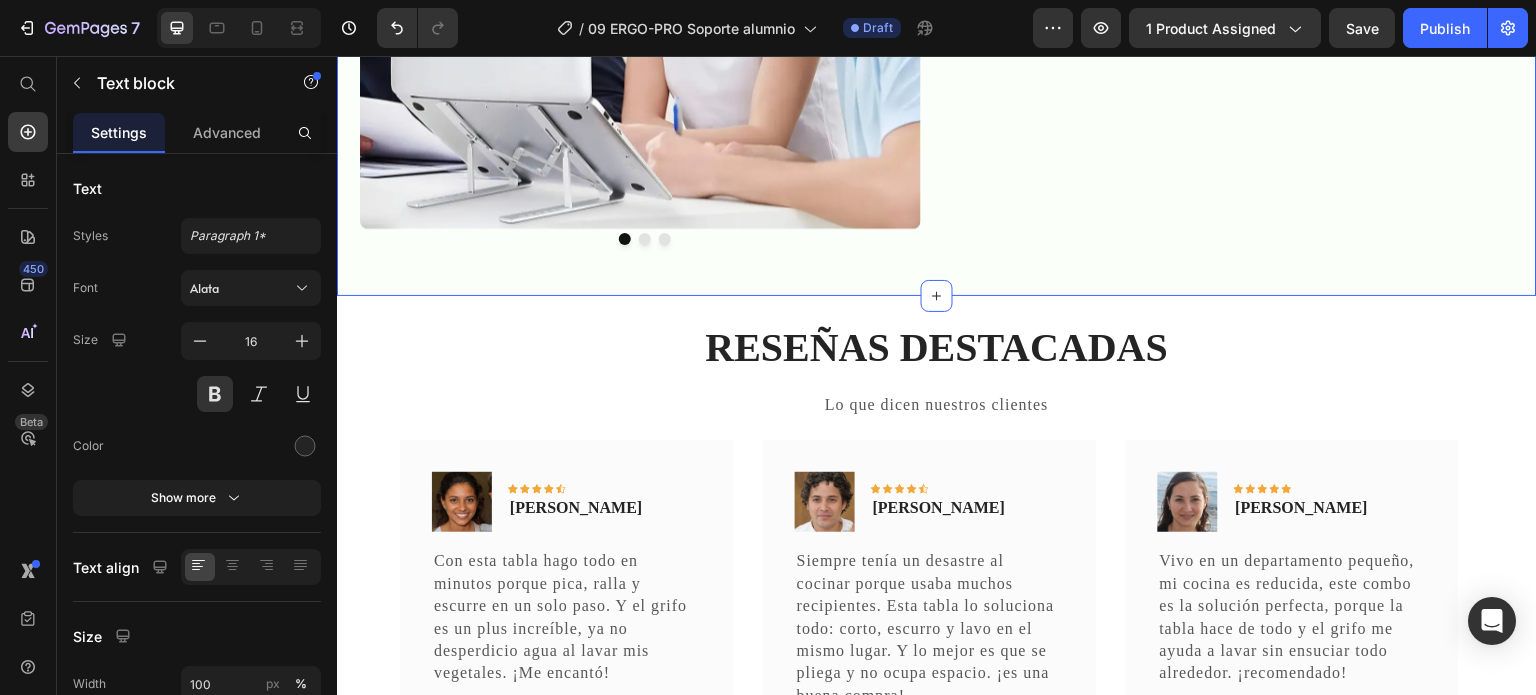 click on "Image Image Image
Carousel ¿Trabajas desde casa, la oficina, cafeterías...? Heading Cada espacio presenta desafíos únicos. Los soportes rígidos te limitan a una sola posición, pero tu vida es dinámica y tu equipo debe serlo también. Text block Row Row" at bounding box center [937, -34] 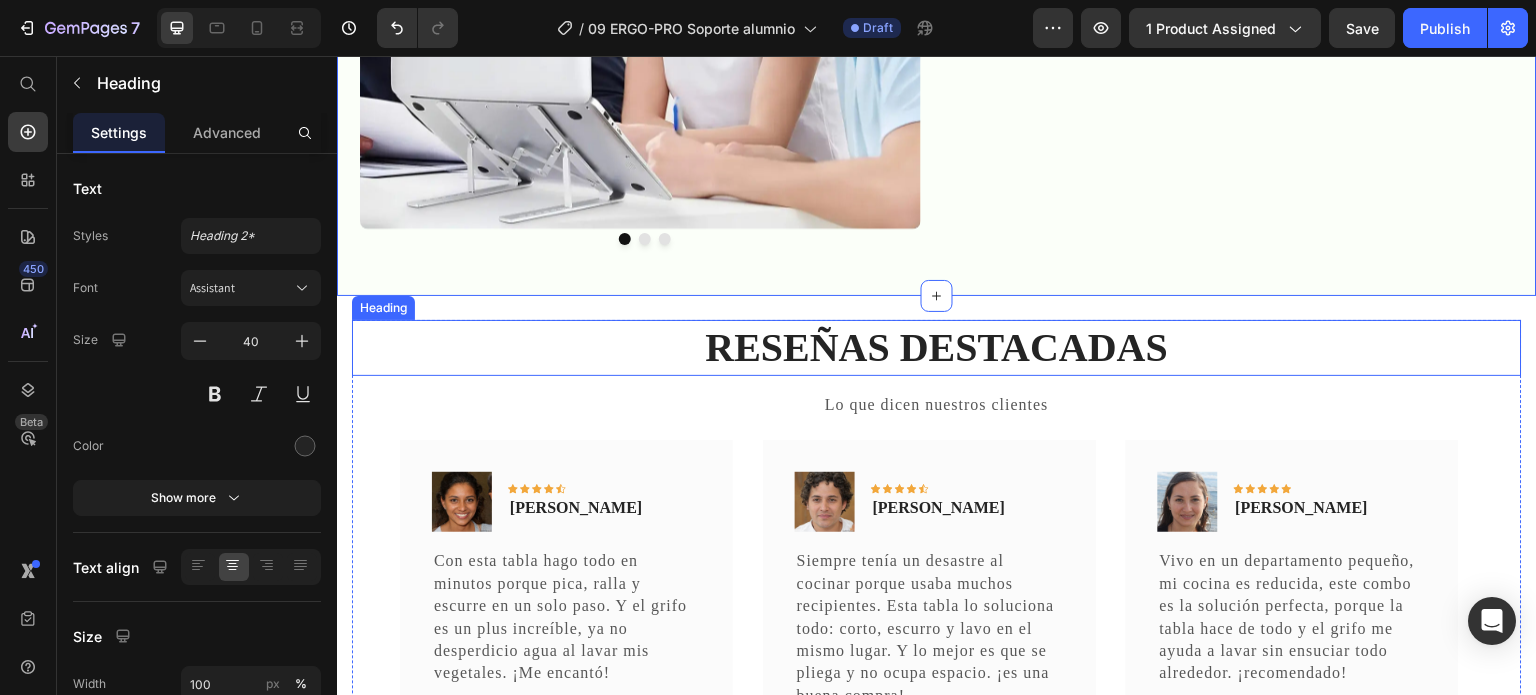 click on "RESEÑAS DESTACADAS" at bounding box center (937, 348) 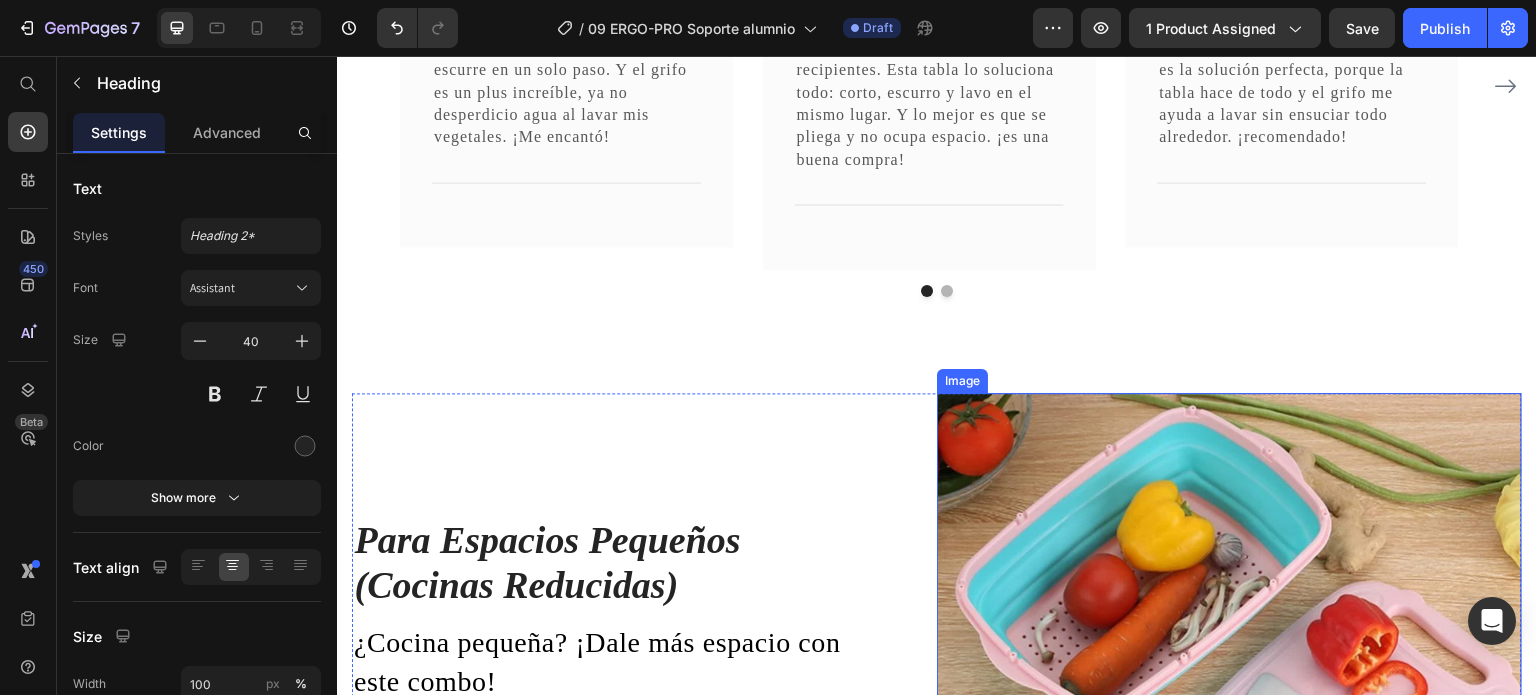 scroll, scrollTop: 3851, scrollLeft: 0, axis: vertical 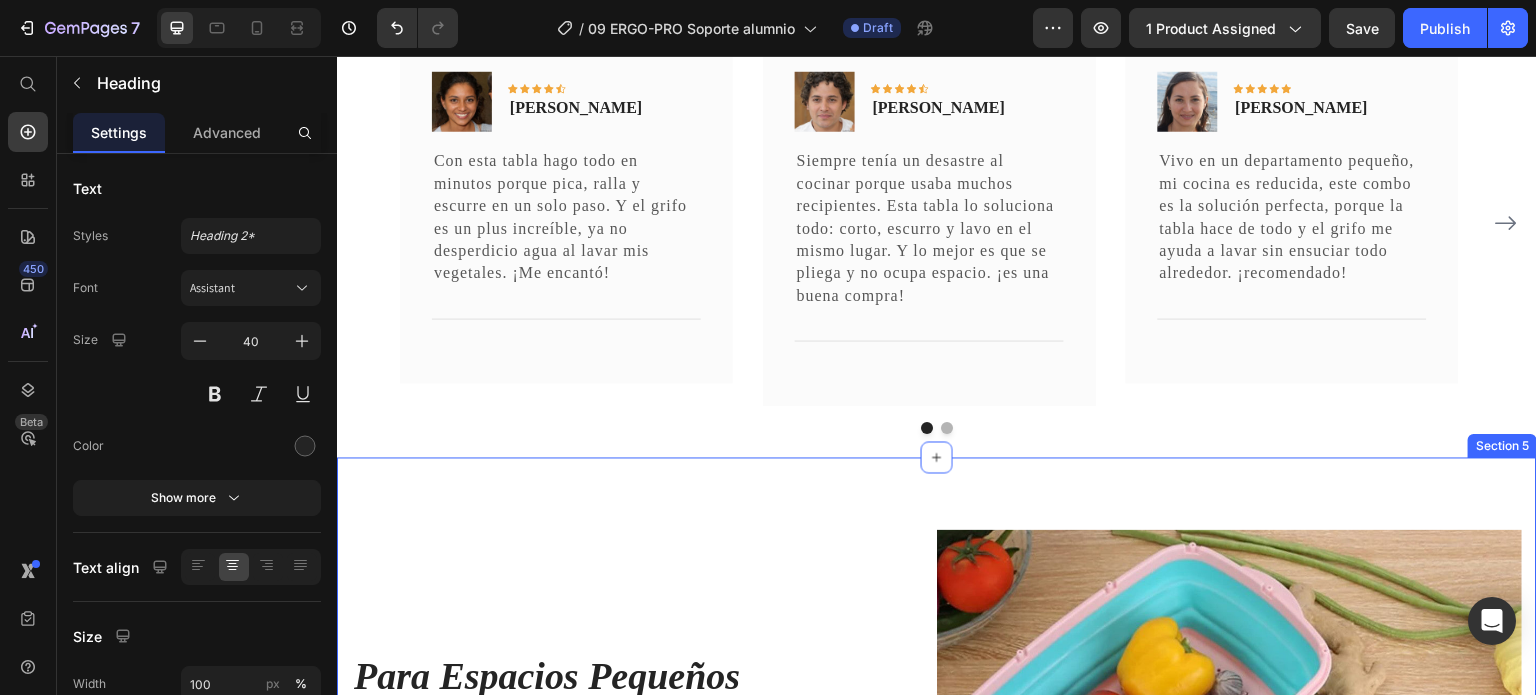 click on "Section 5" at bounding box center [1502, 446] 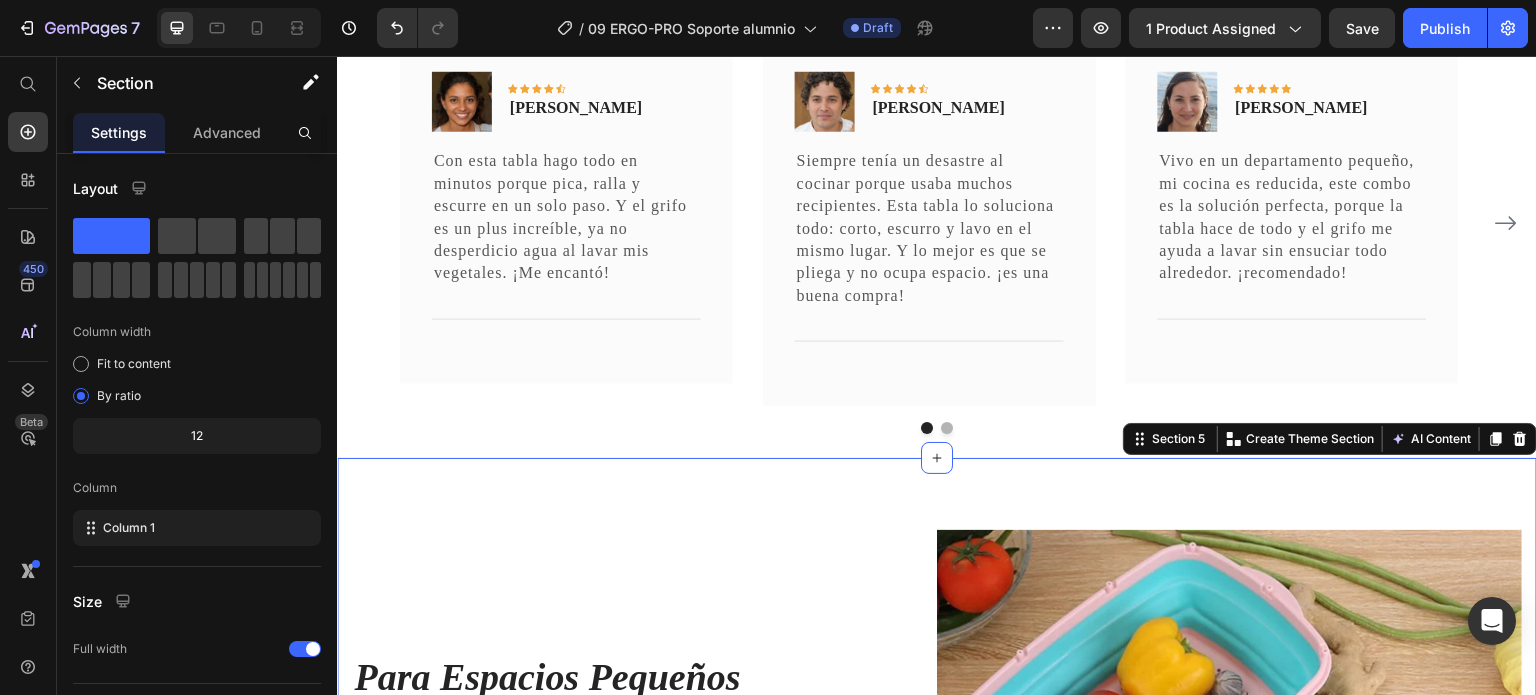 click 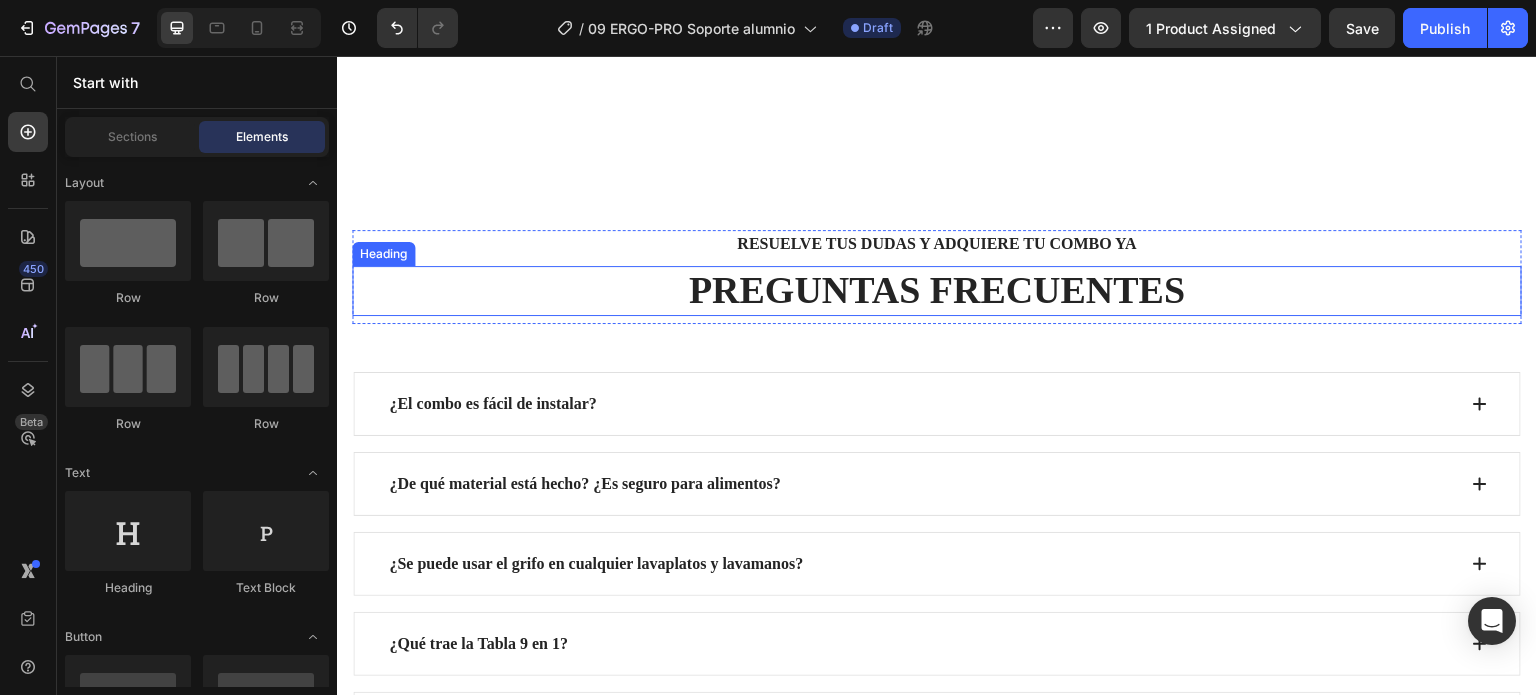 scroll, scrollTop: 4837, scrollLeft: 0, axis: vertical 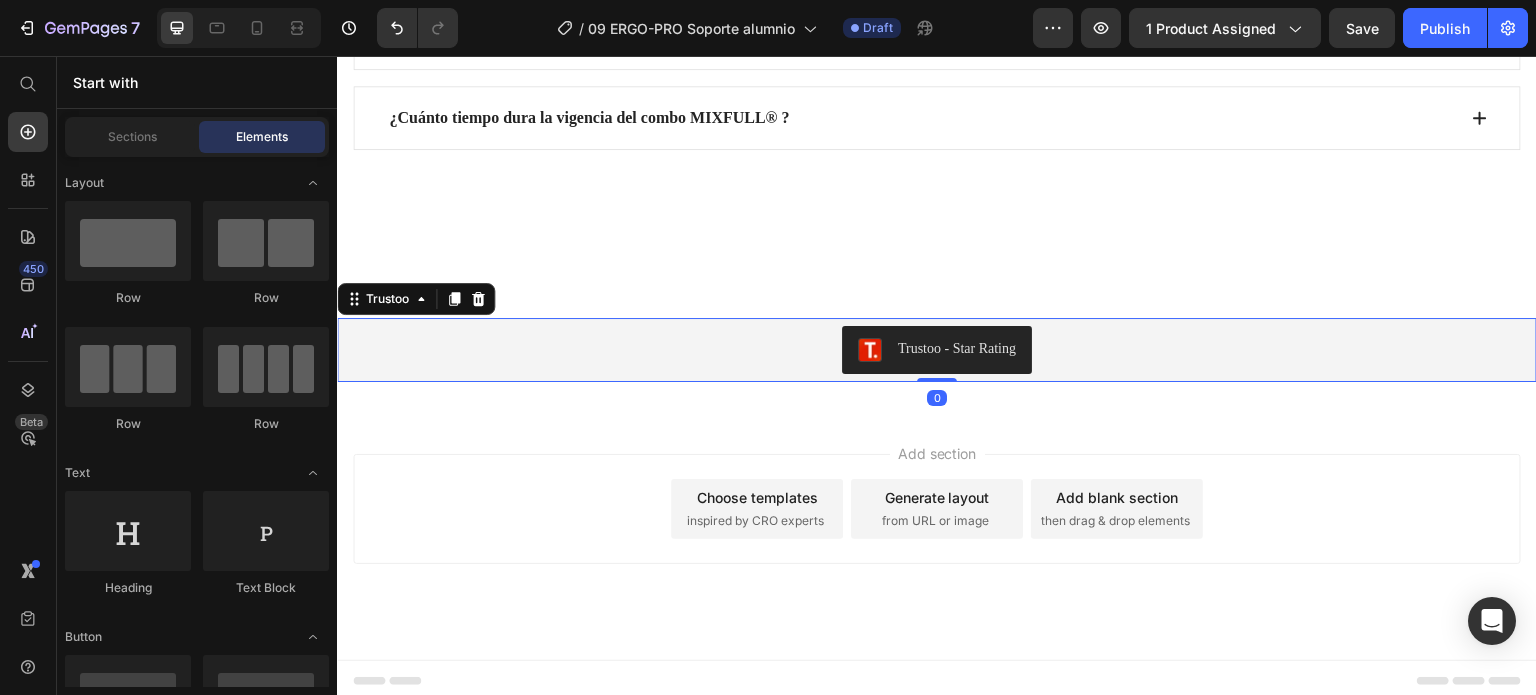 drag, startPoint x: 1066, startPoint y: 315, endPoint x: 1124, endPoint y: 338, distance: 62.39391 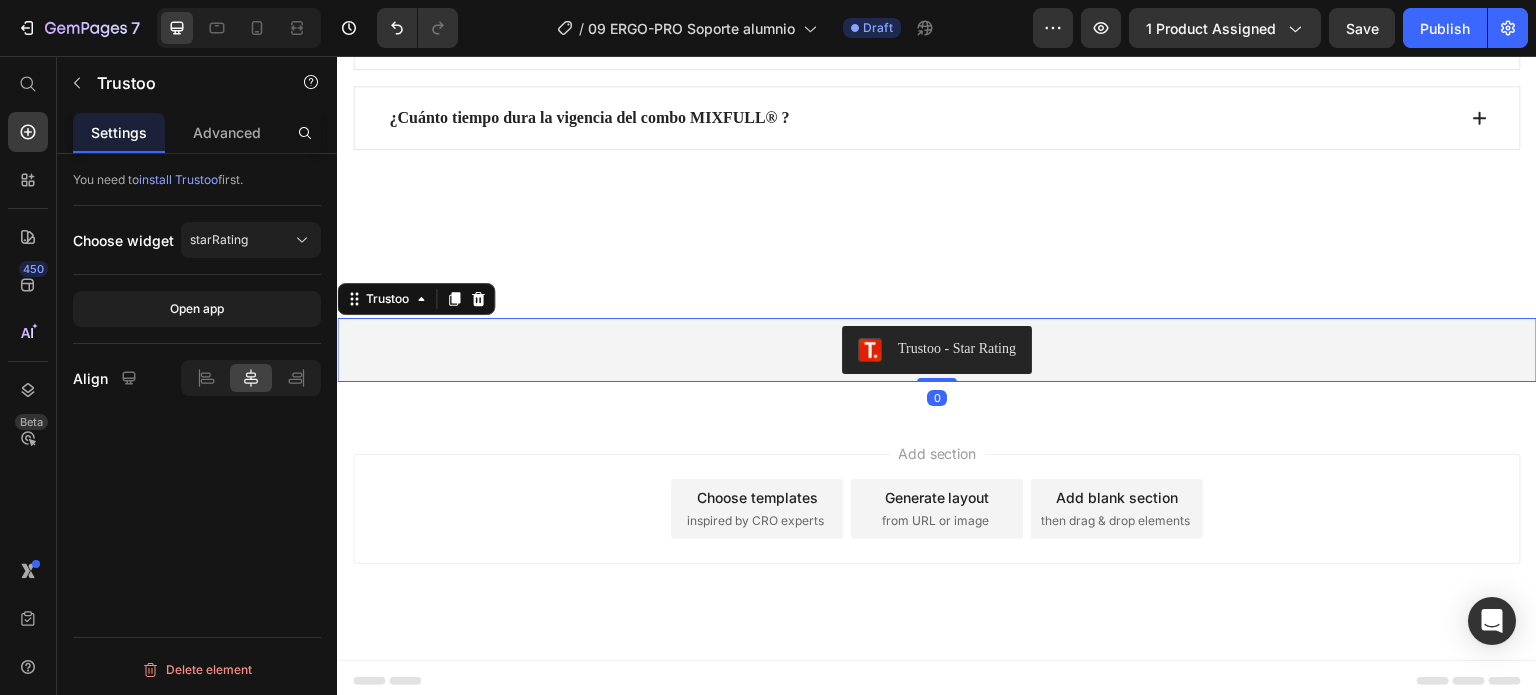 click on "Trustoo - Star Rating" at bounding box center [937, 350] 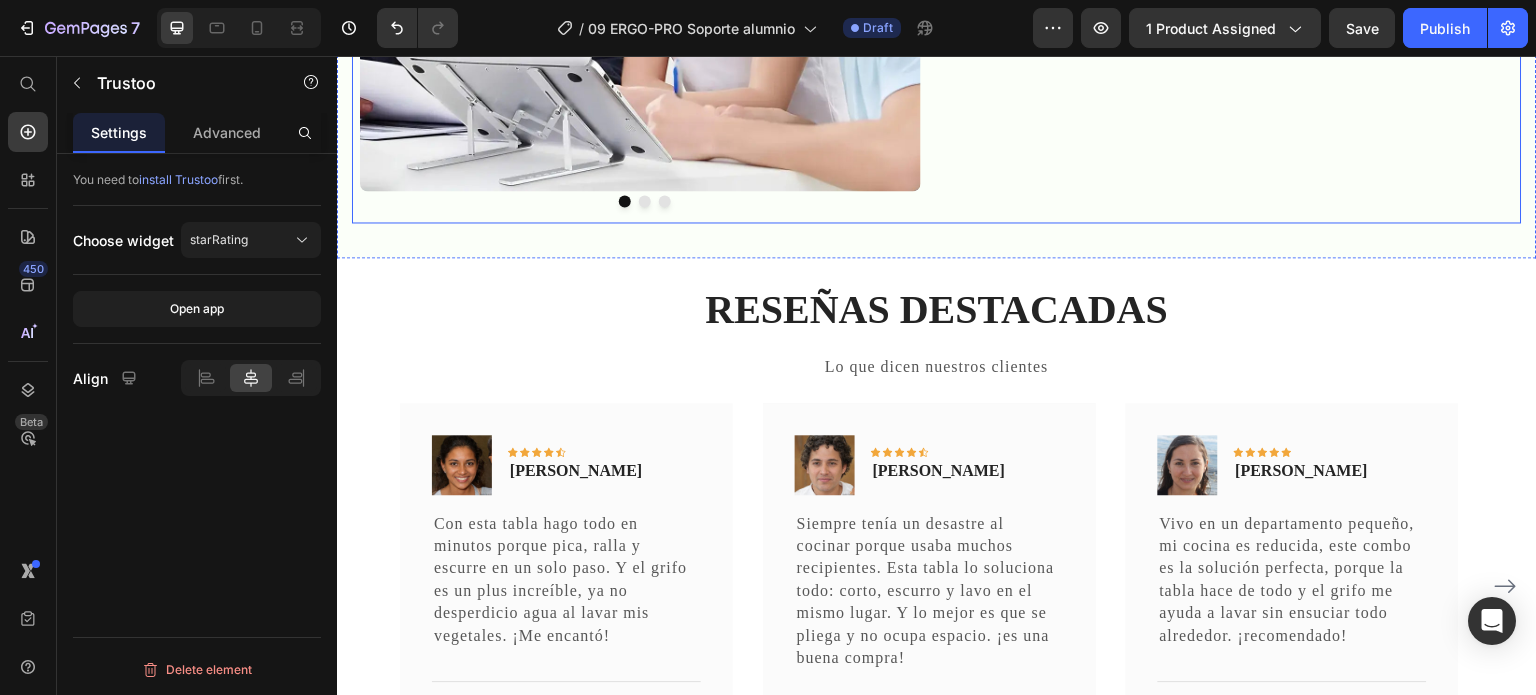 scroll, scrollTop: 2837, scrollLeft: 0, axis: vertical 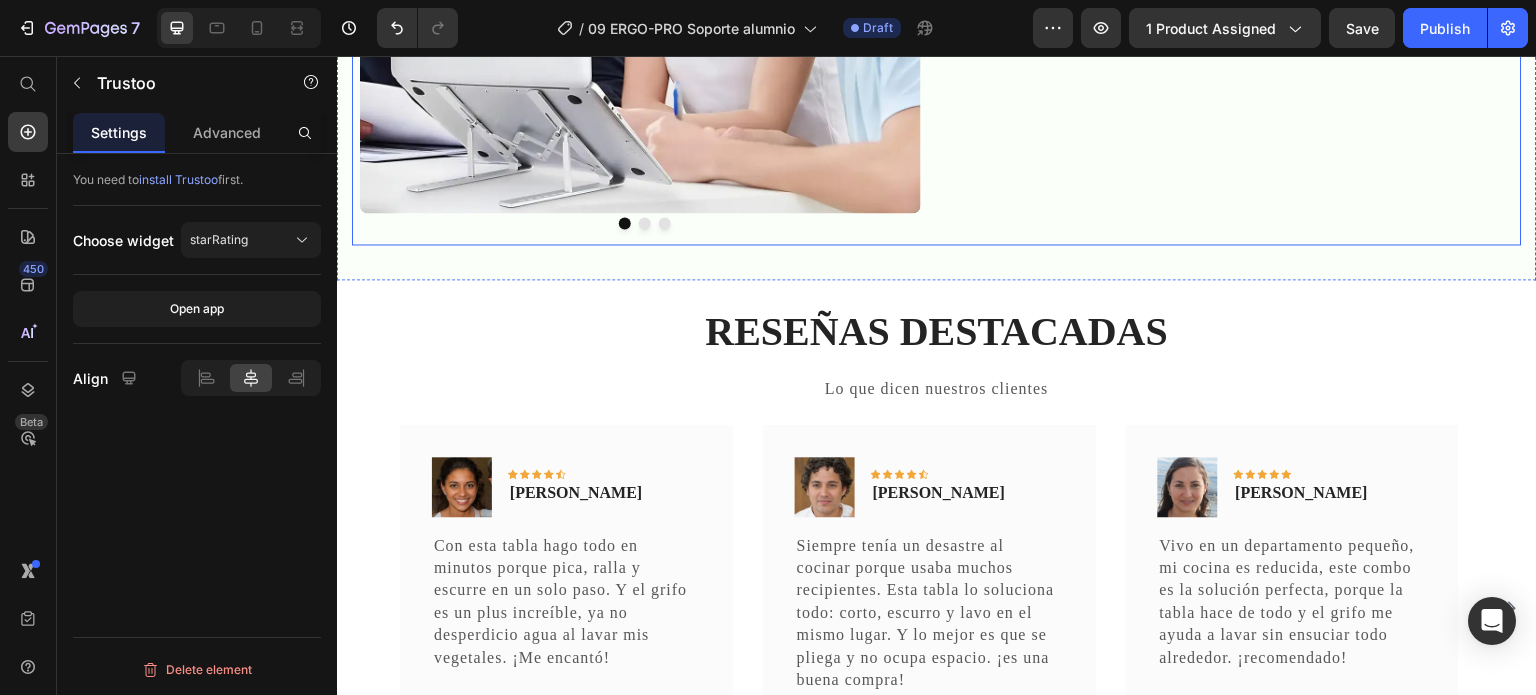 click on "¿Trabajas desde casa, la oficina, cafeterías...? Heading Cada espacio presenta desafíos únicos. Los soportes rígidos te limitan a una sola posición, pero tu vida es dinámica y tu equipo debe serlo también. Text block Row" at bounding box center (1229, -62) 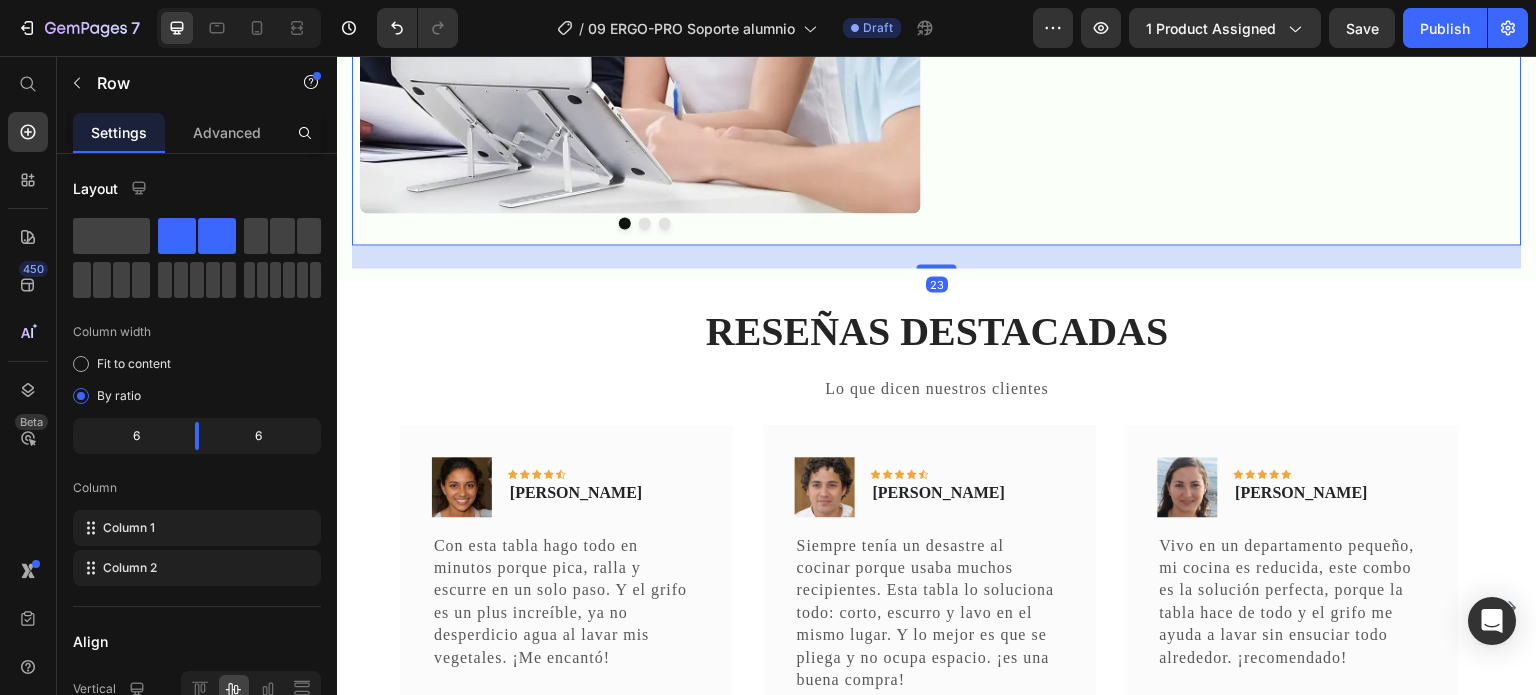 click 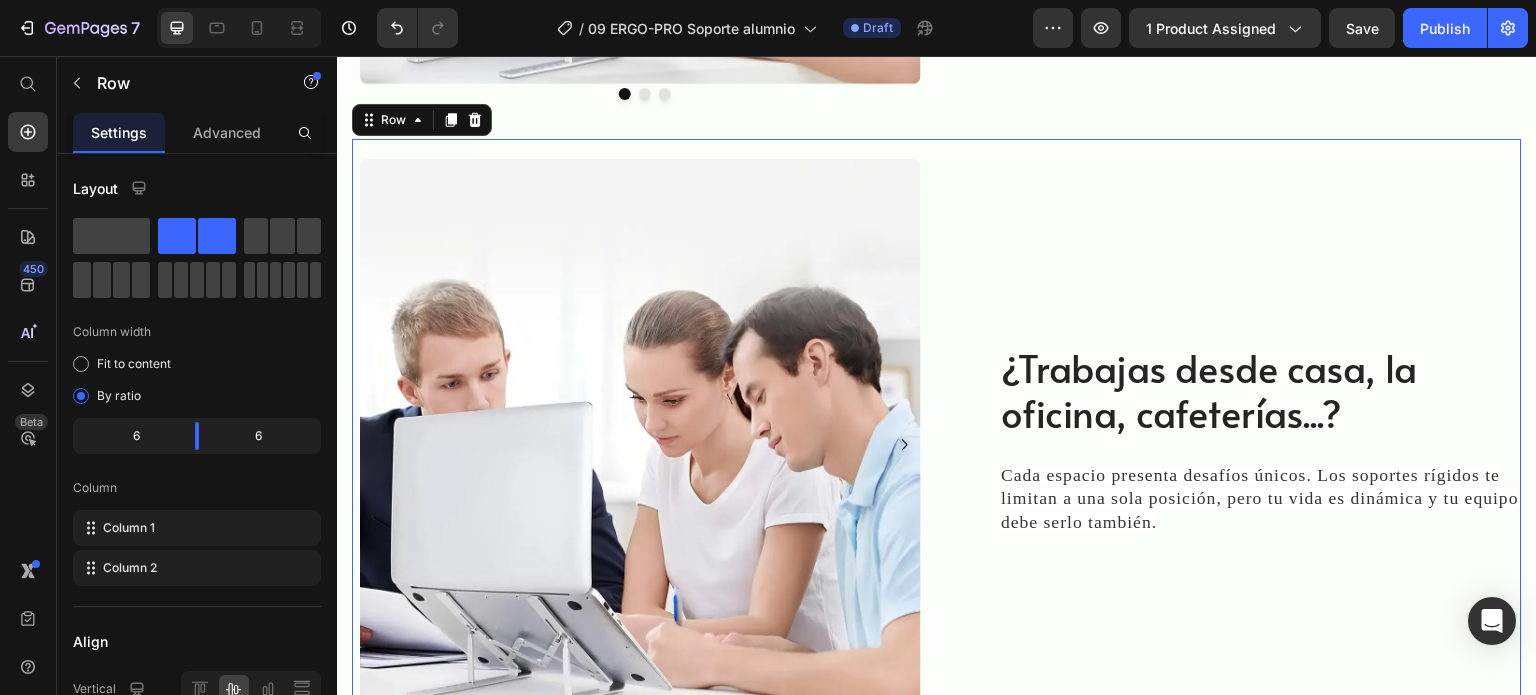 scroll, scrollTop: 3878, scrollLeft: 0, axis: vertical 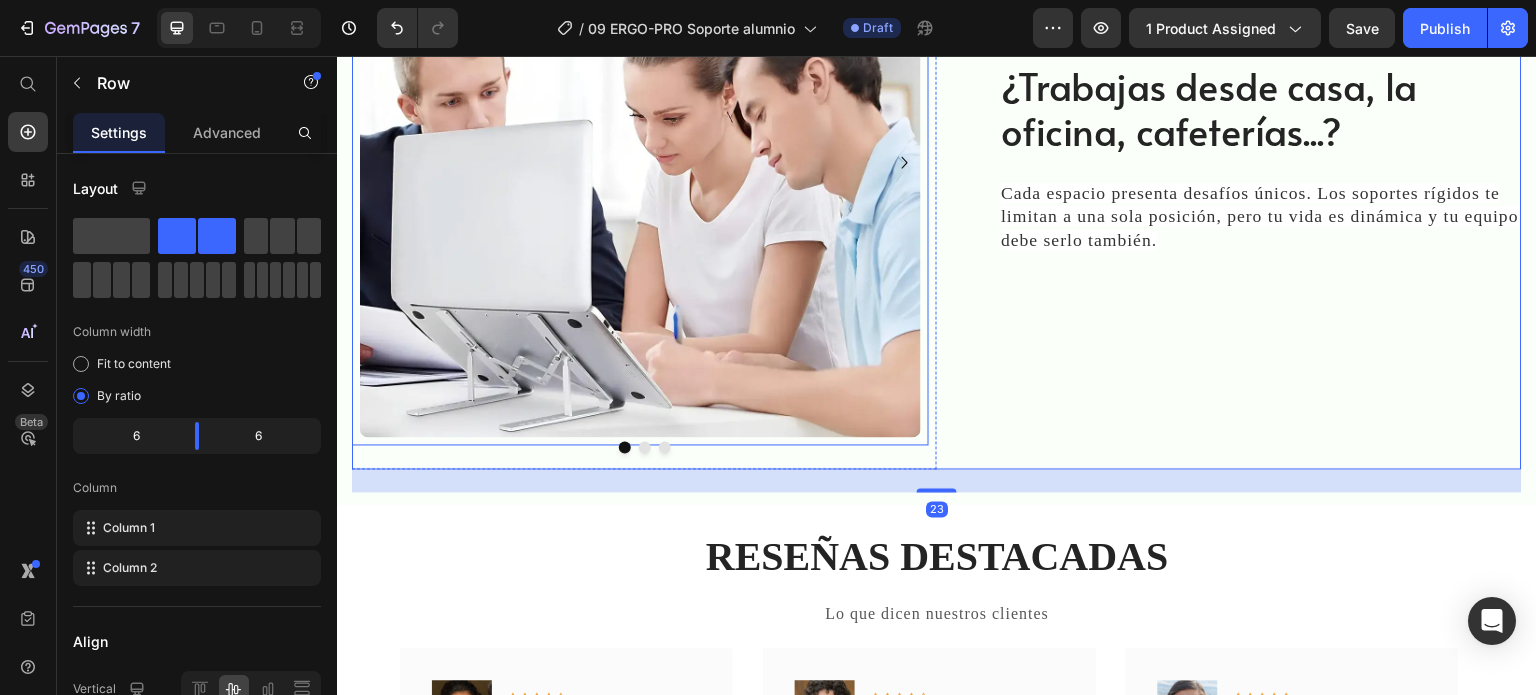 click at bounding box center (640, 157) 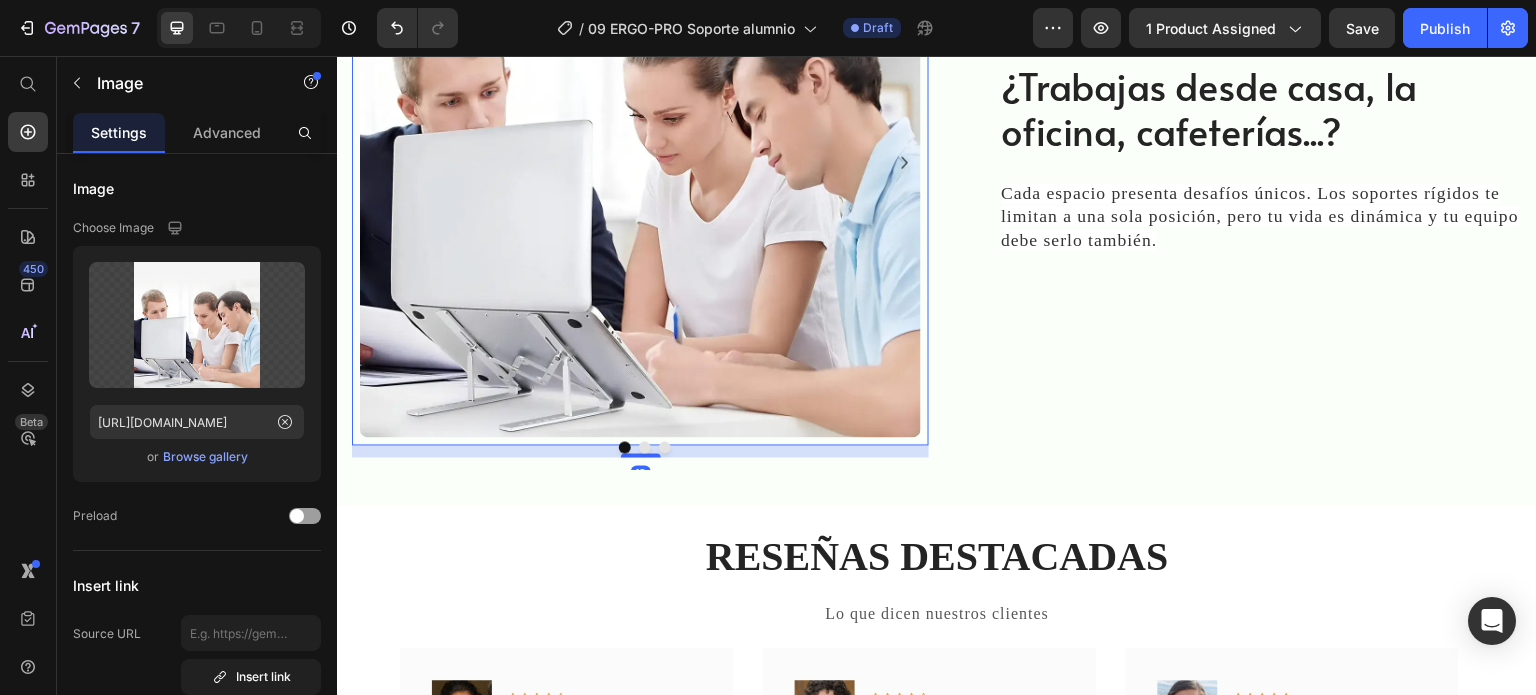 click at bounding box center [640, 157] 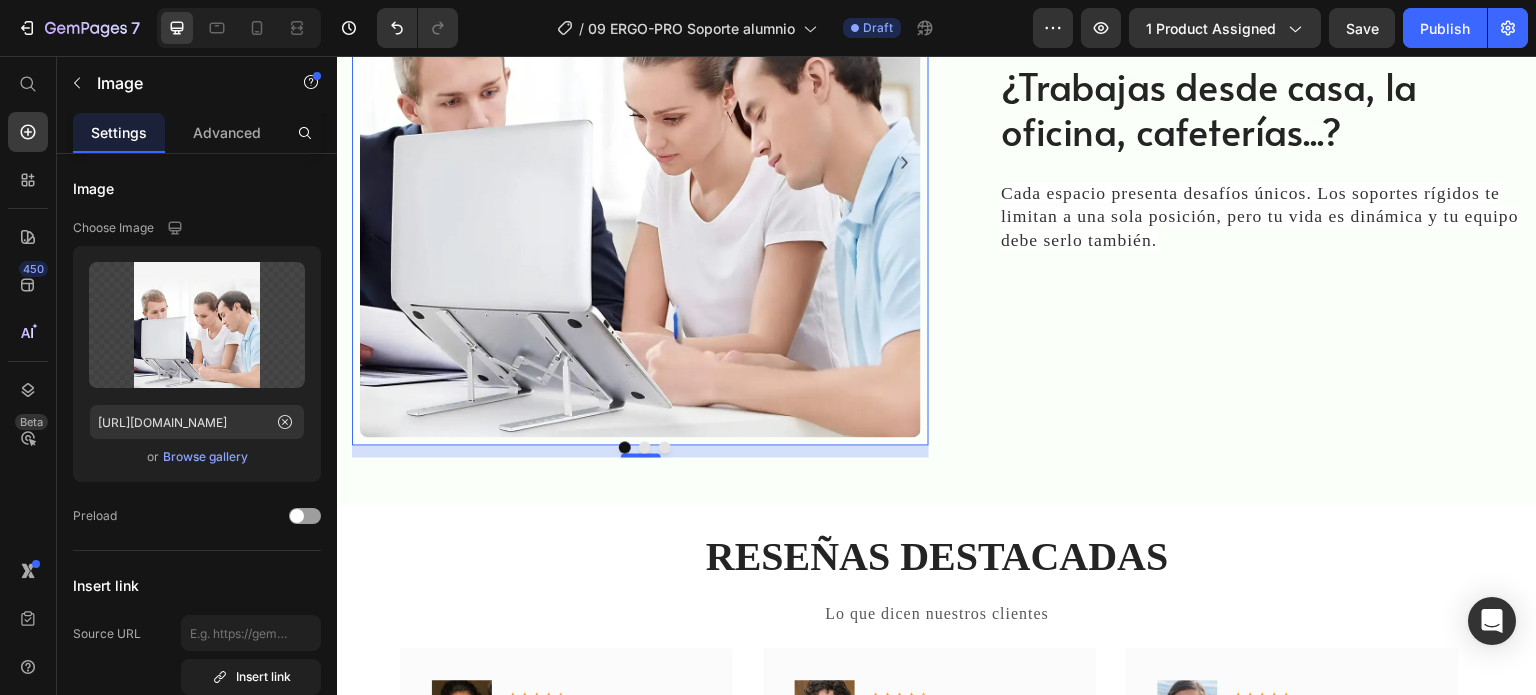 click at bounding box center [640, 157] 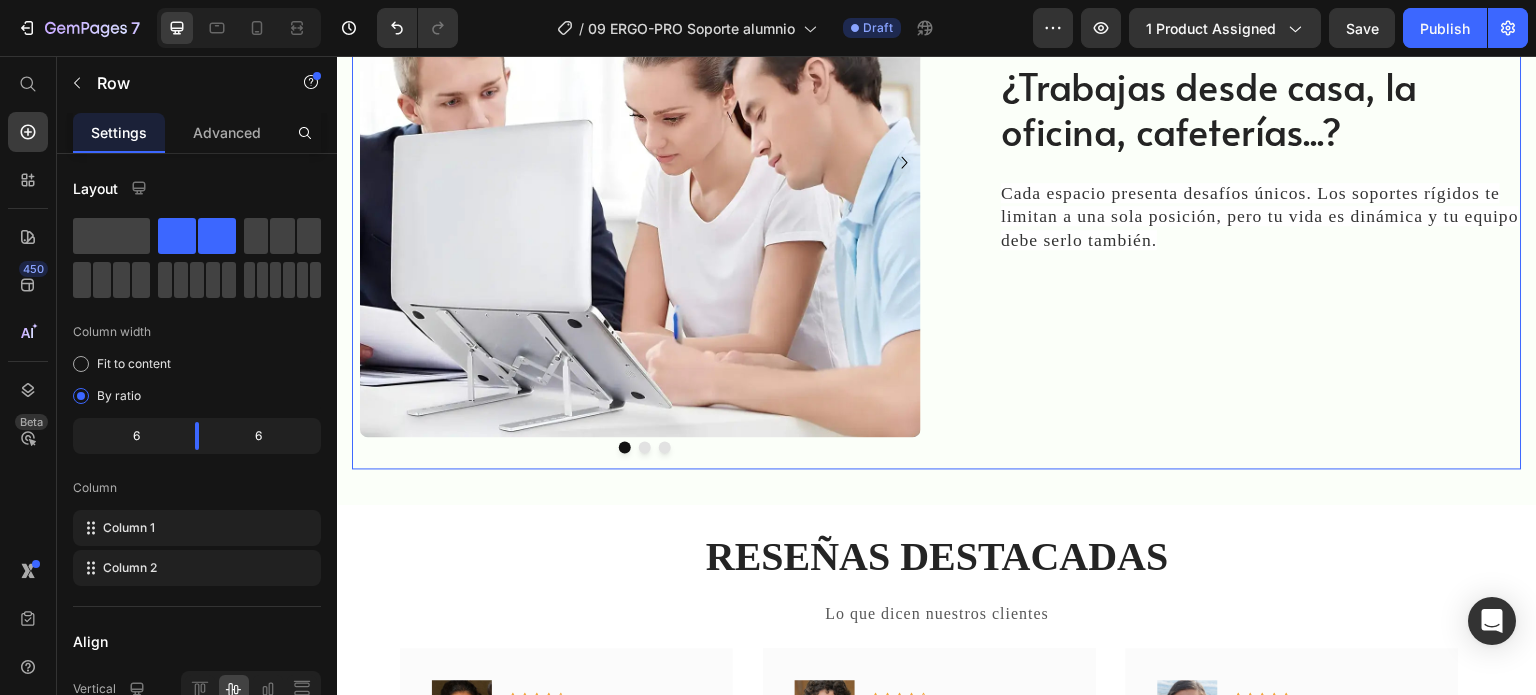 click on "¿Trabajas desde casa, la oficina, cafeterías...? Heading Cada espacio presenta desafíos únicos. Los soportes rígidos te limitan a una sola posición, pero tu vida es dinámica y tu equipo debe serlo también. Text block Row" at bounding box center [1229, 163] 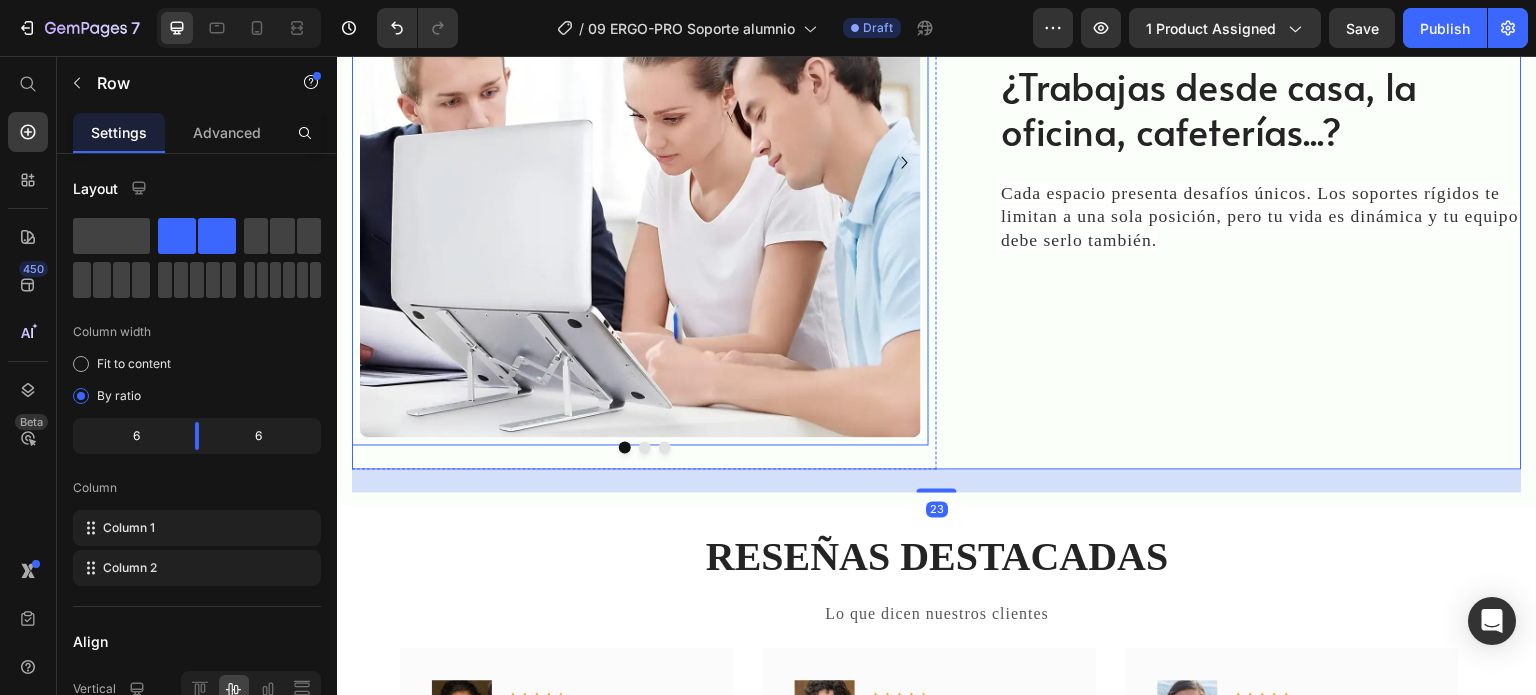 click at bounding box center (640, 157) 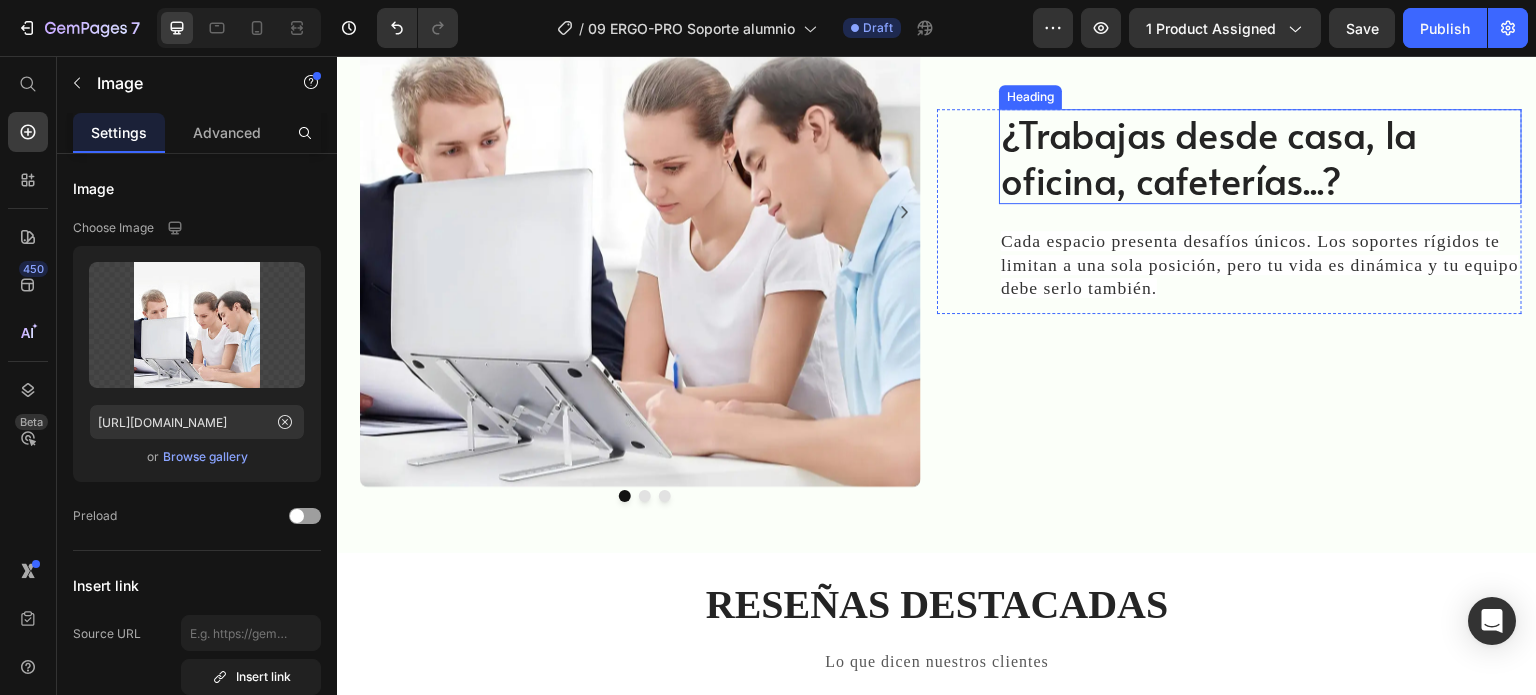 scroll, scrollTop: 3678, scrollLeft: 0, axis: vertical 